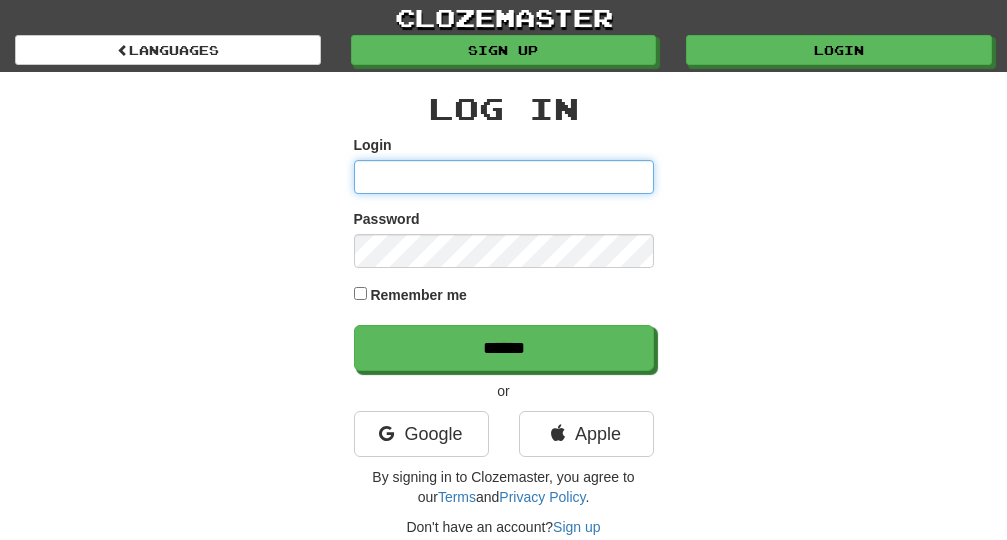 scroll, scrollTop: 0, scrollLeft: 0, axis: both 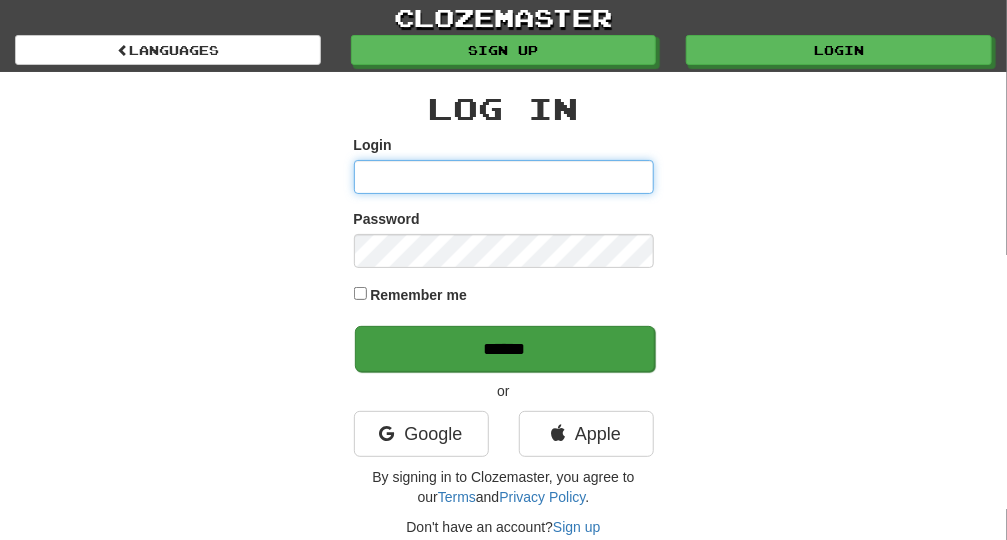 type on "**********" 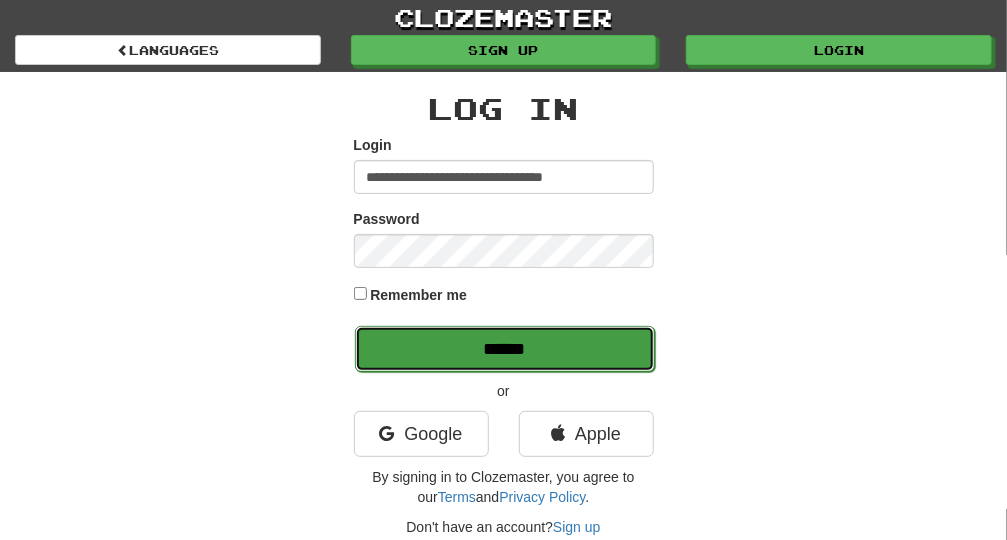 click on "******" at bounding box center (505, 349) 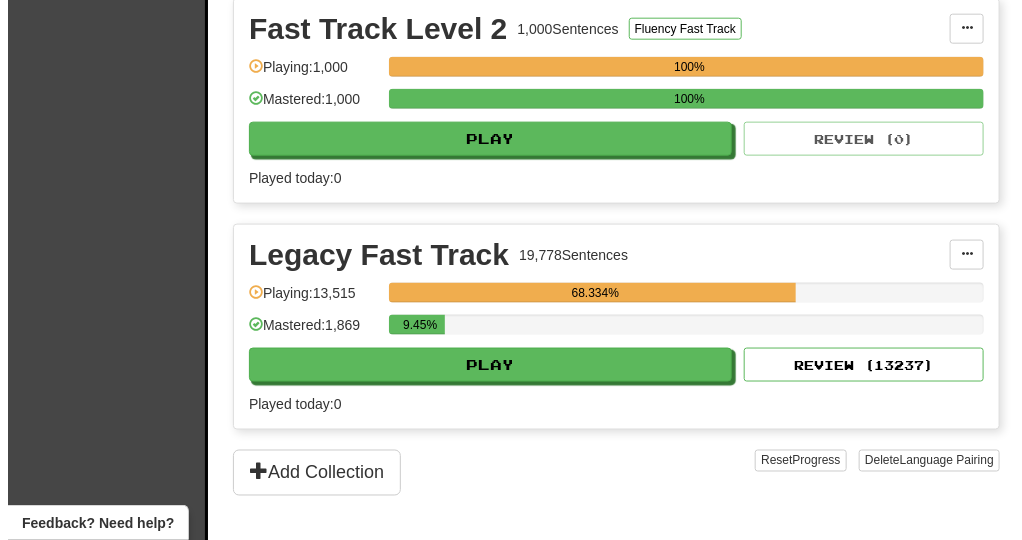 scroll, scrollTop: 726, scrollLeft: 0, axis: vertical 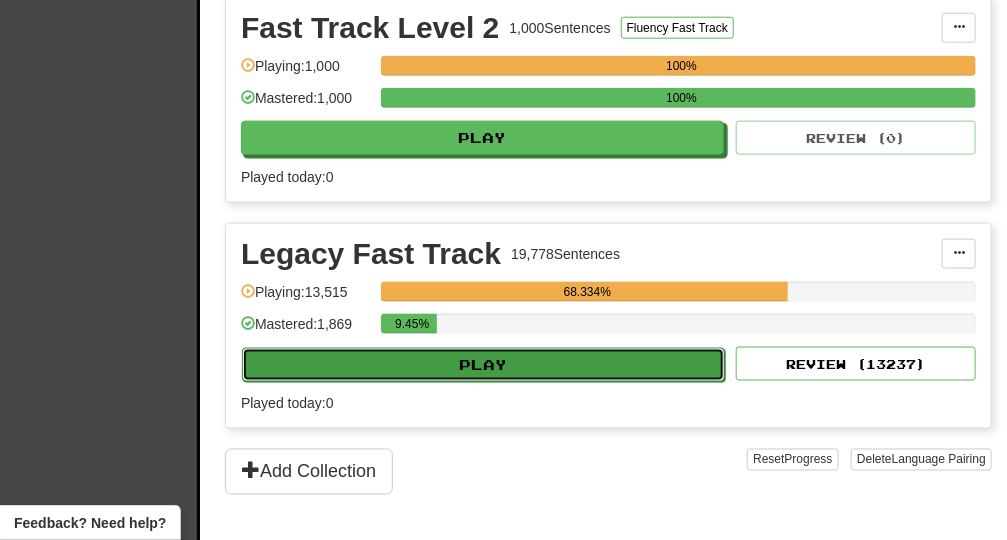 click on "Play" at bounding box center (483, 365) 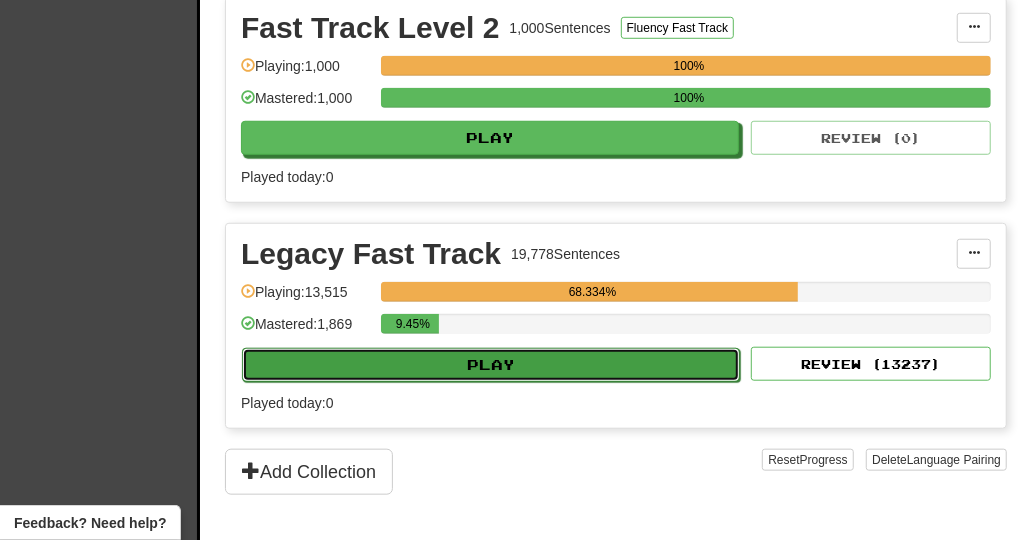 select on "**" 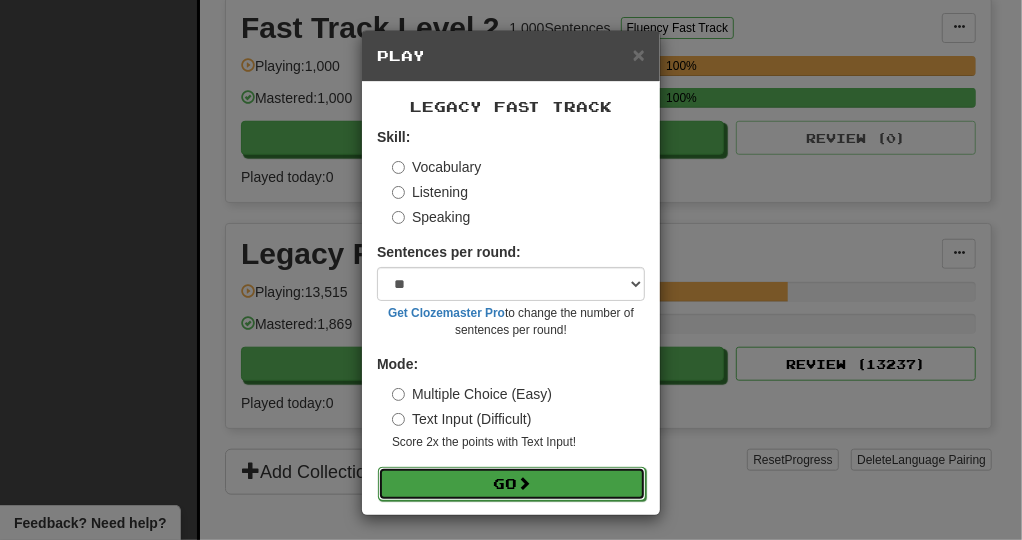 click on "Go" at bounding box center [512, 484] 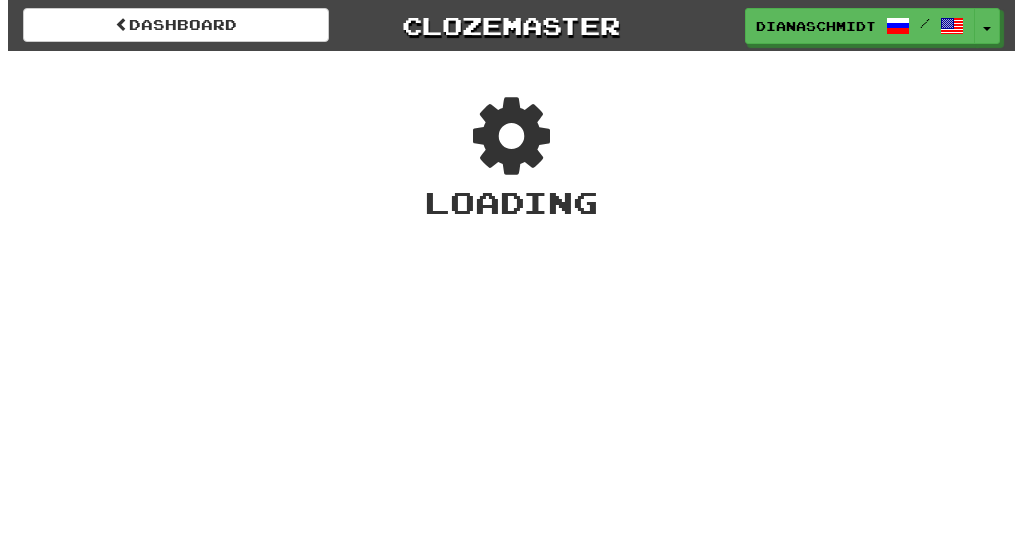 scroll, scrollTop: 0, scrollLeft: 0, axis: both 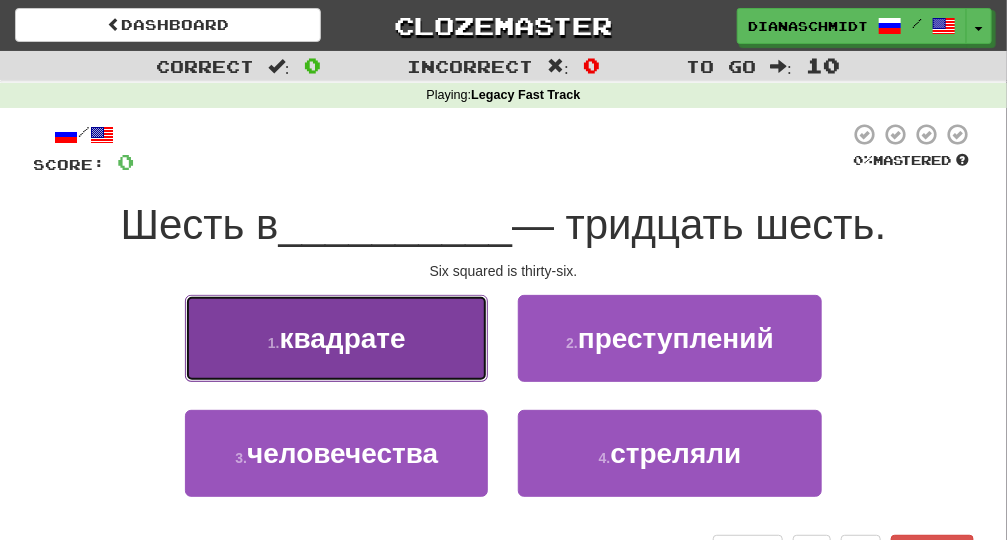 click on "1 .  квадрате" at bounding box center (336, 338) 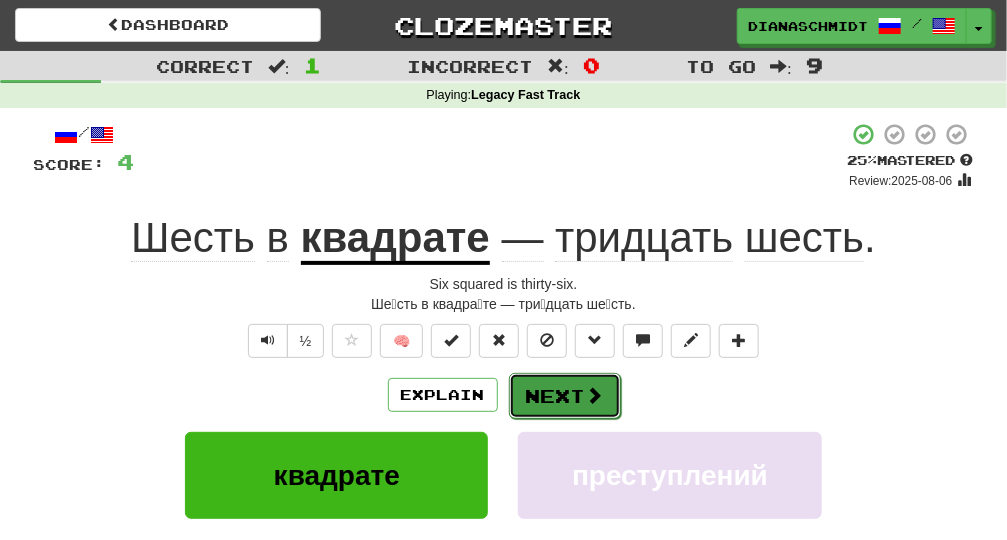 click on "Next" at bounding box center (565, 396) 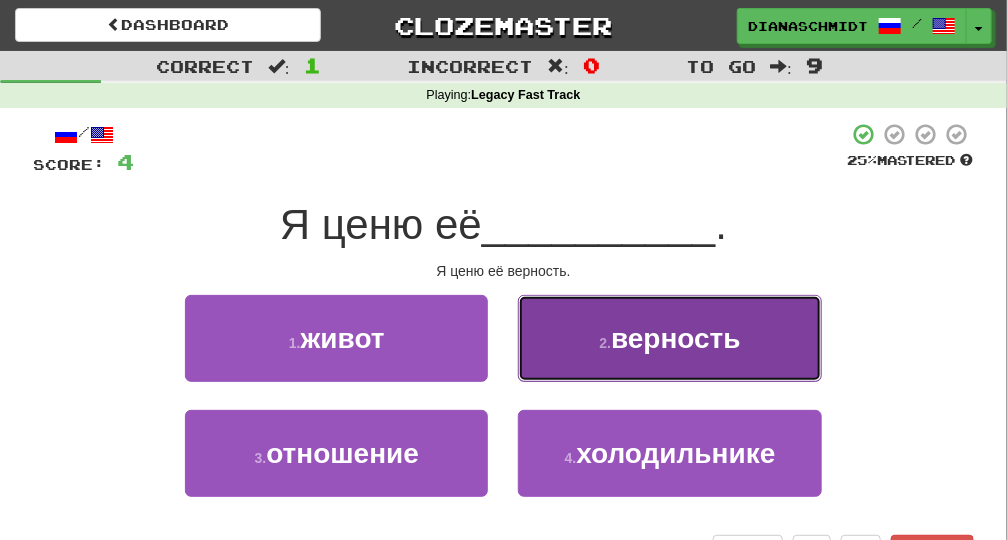 click on "2 .  верность" at bounding box center (669, 338) 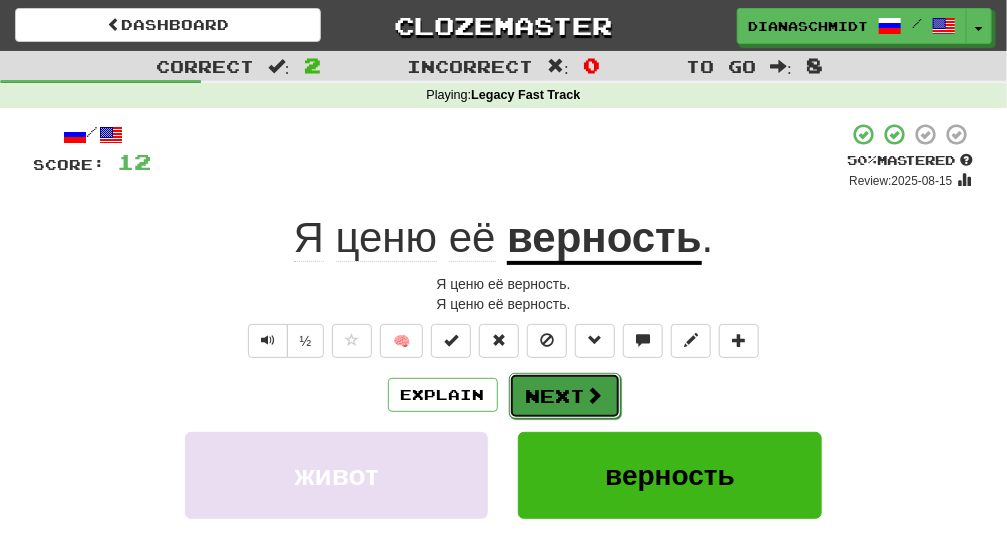 click on "Next" at bounding box center [565, 396] 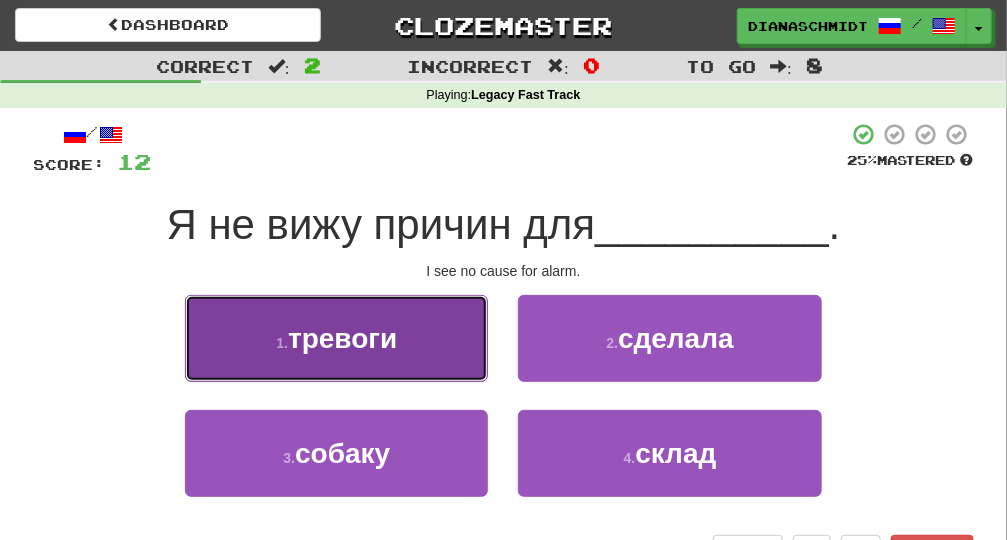 click on "1 .  тревоги" at bounding box center (336, 338) 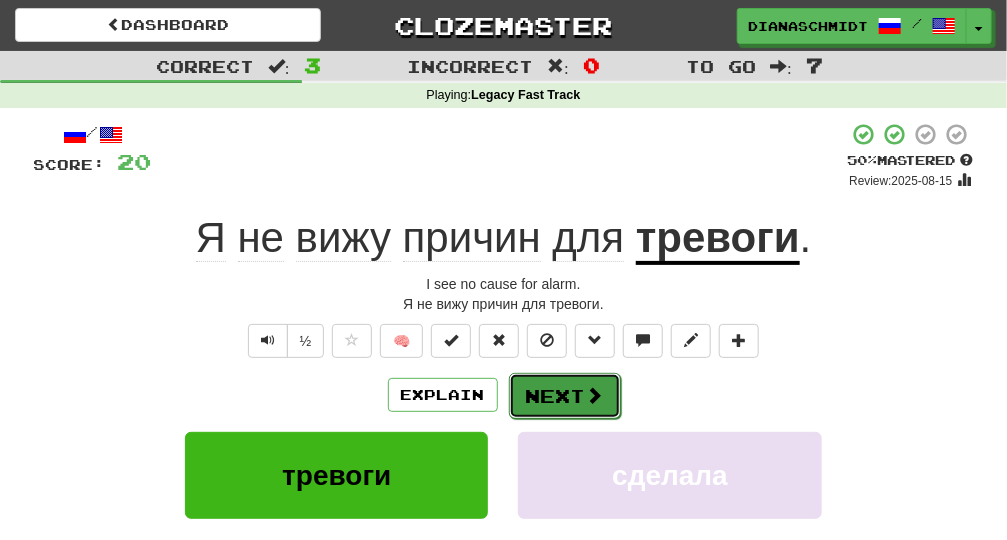 click at bounding box center (595, 395) 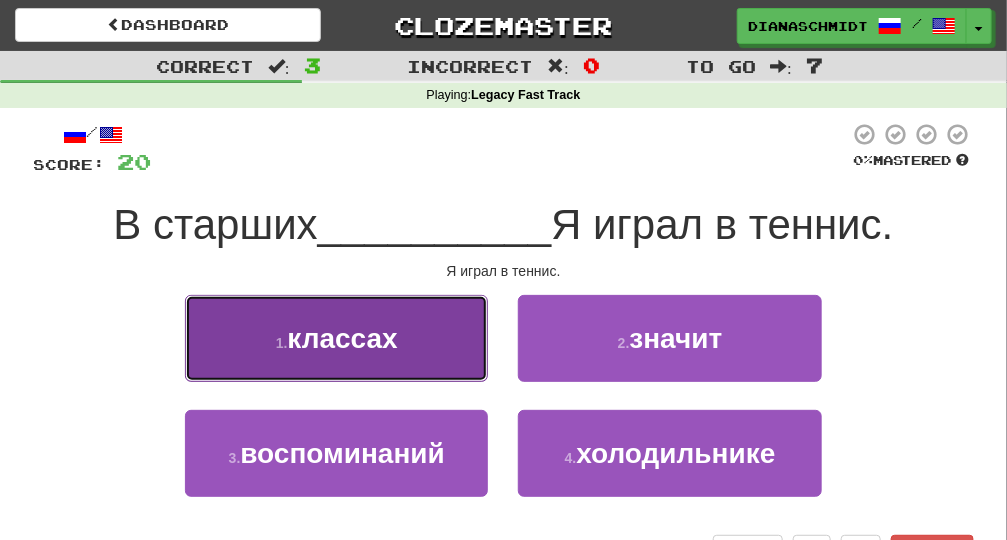 click on "1 .  классах" at bounding box center [336, 338] 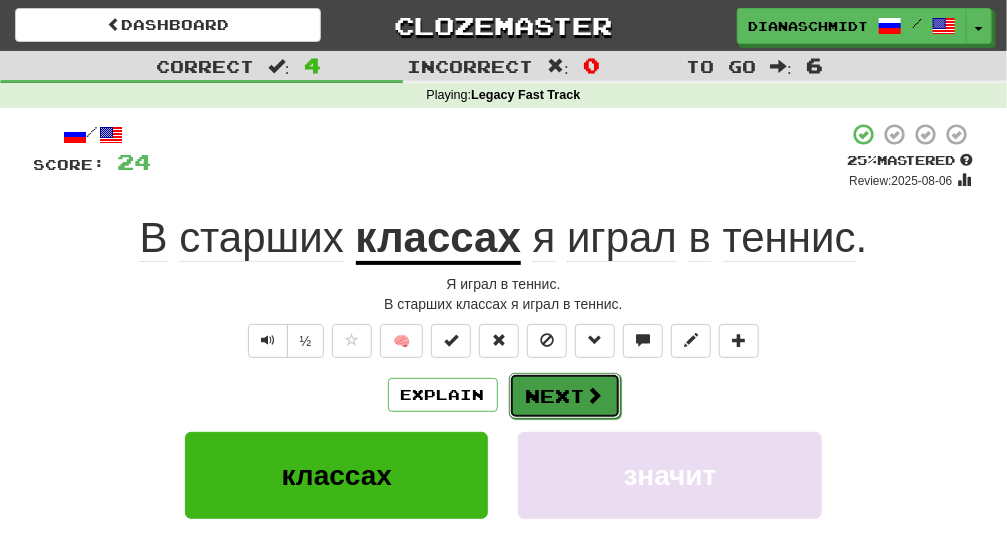 click on "Next" at bounding box center [565, 396] 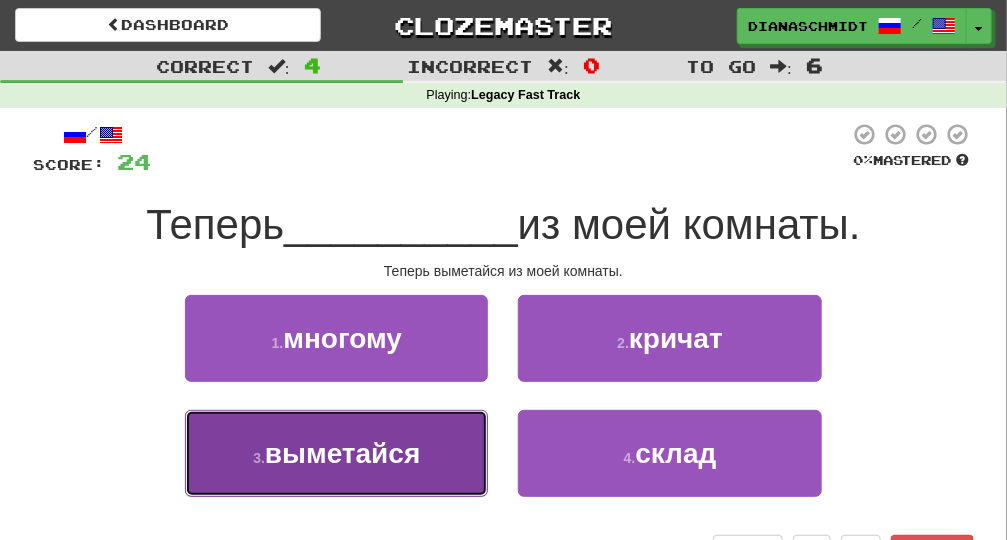 click on "3 .  выметайся" at bounding box center [336, 453] 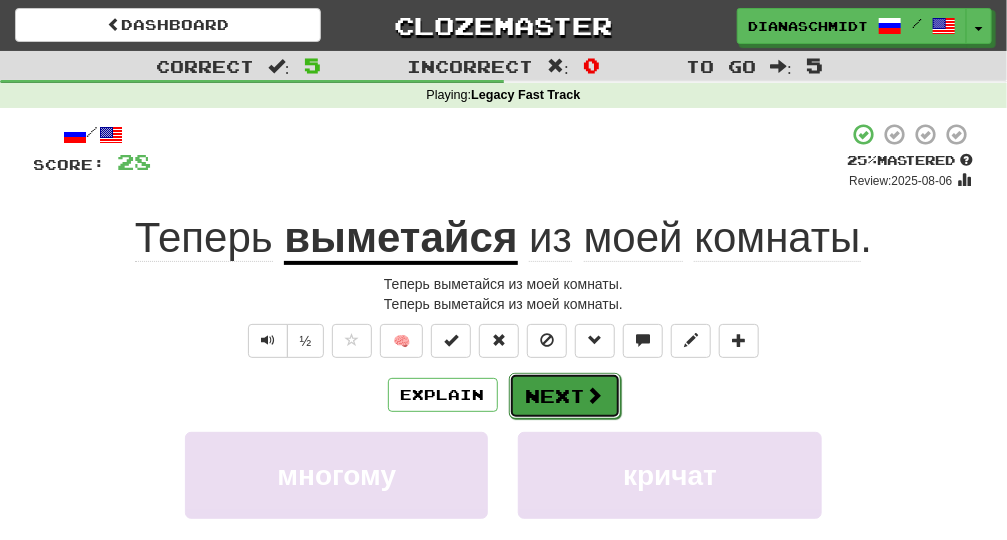 click at bounding box center (595, 395) 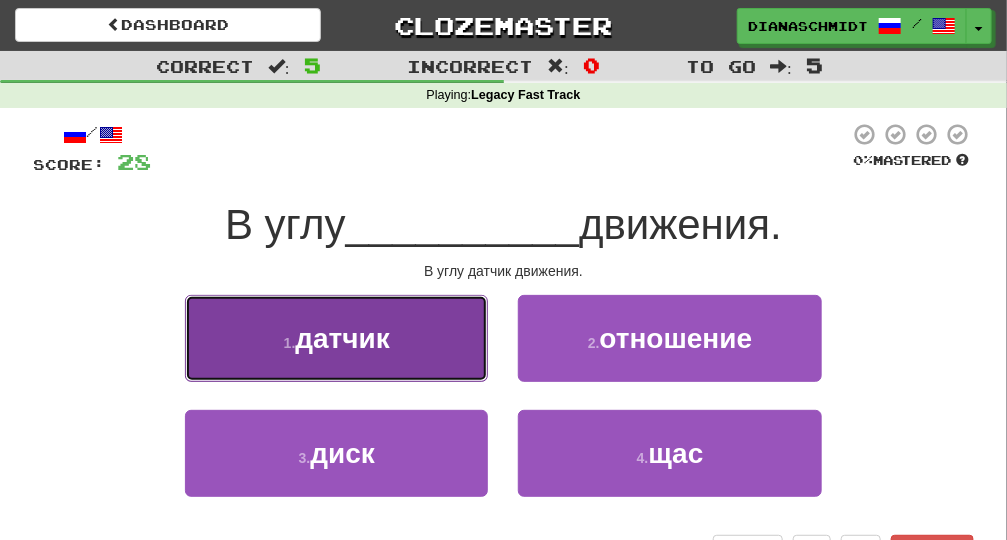 click on "1 .  датчик" at bounding box center [336, 338] 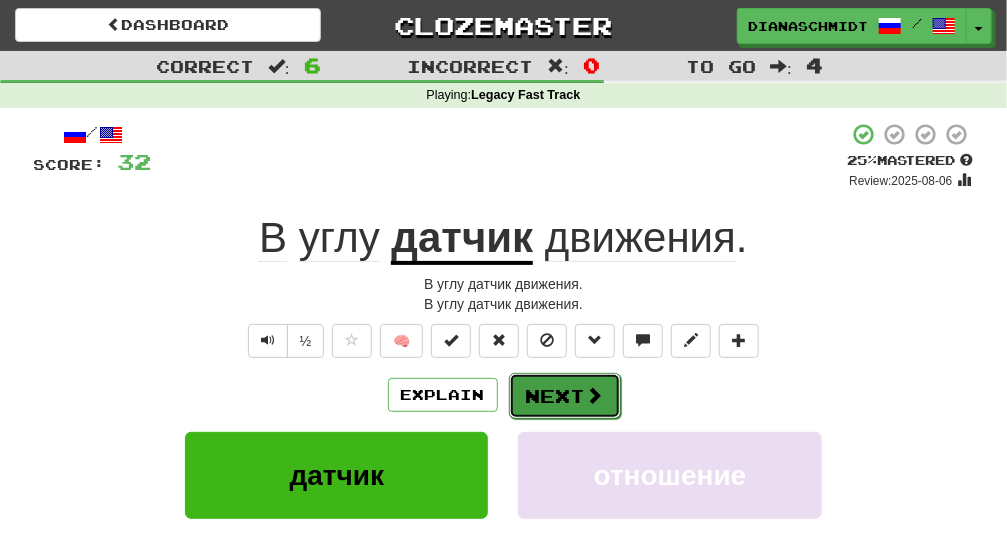 click on "Next" at bounding box center (565, 396) 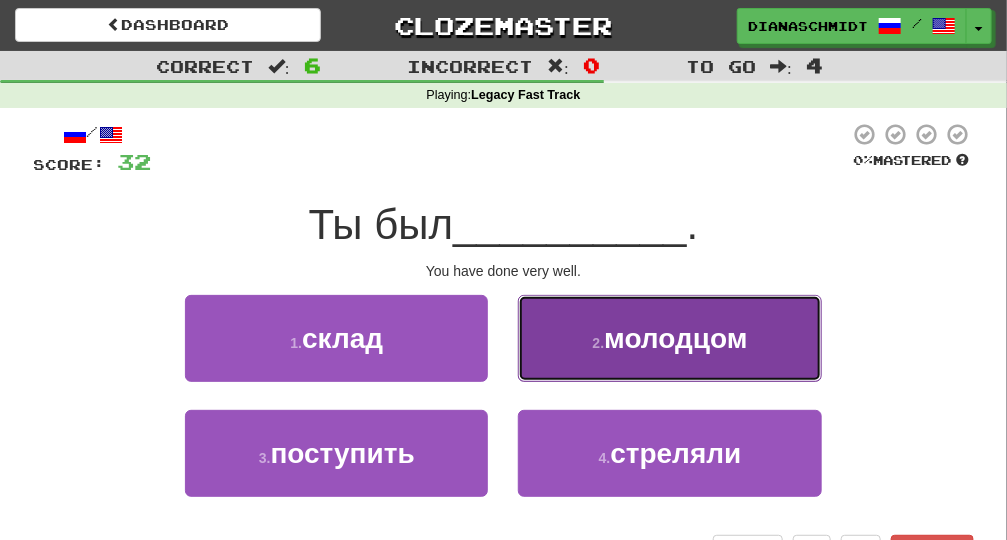 click on "2 .  молодцом" at bounding box center (669, 338) 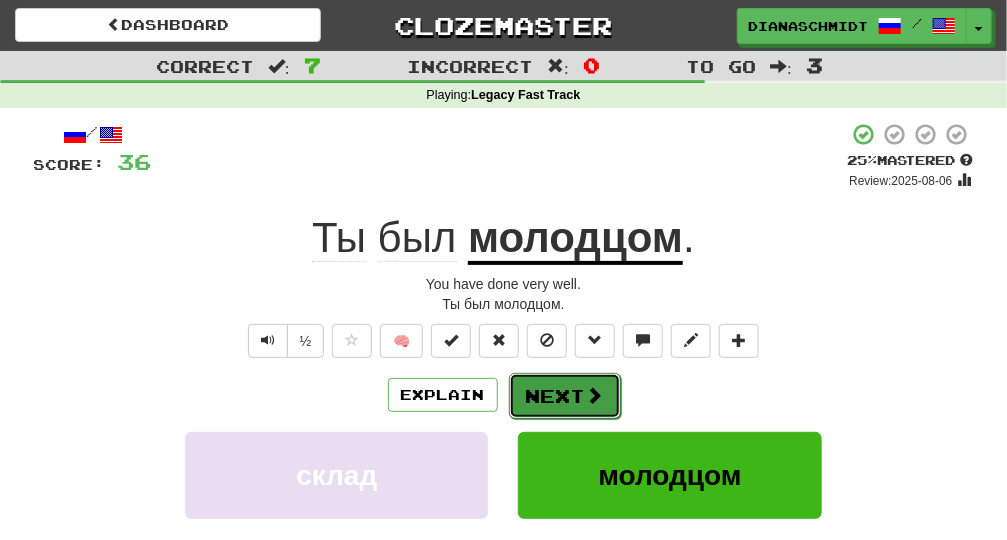 click on "Next" at bounding box center [565, 396] 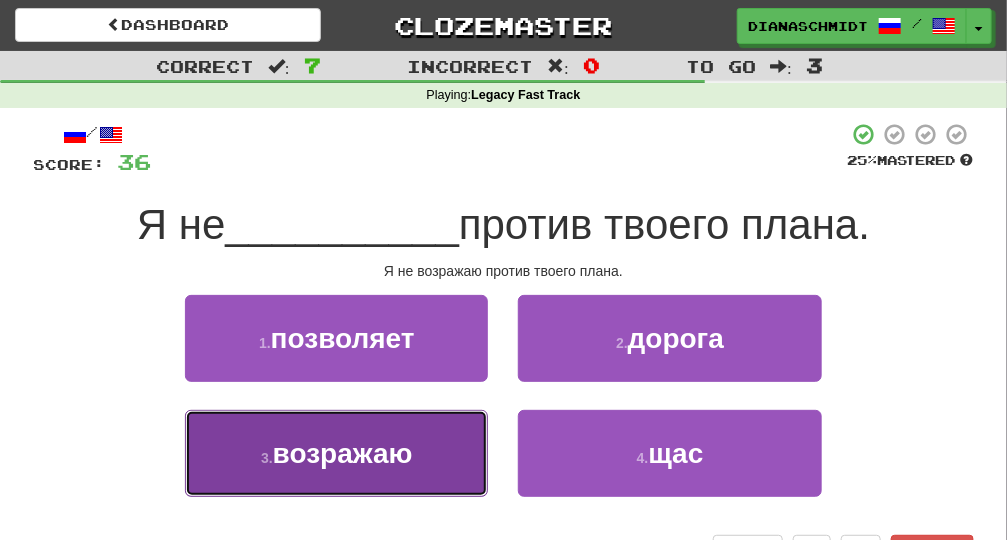 click on "возражаю" at bounding box center (343, 453) 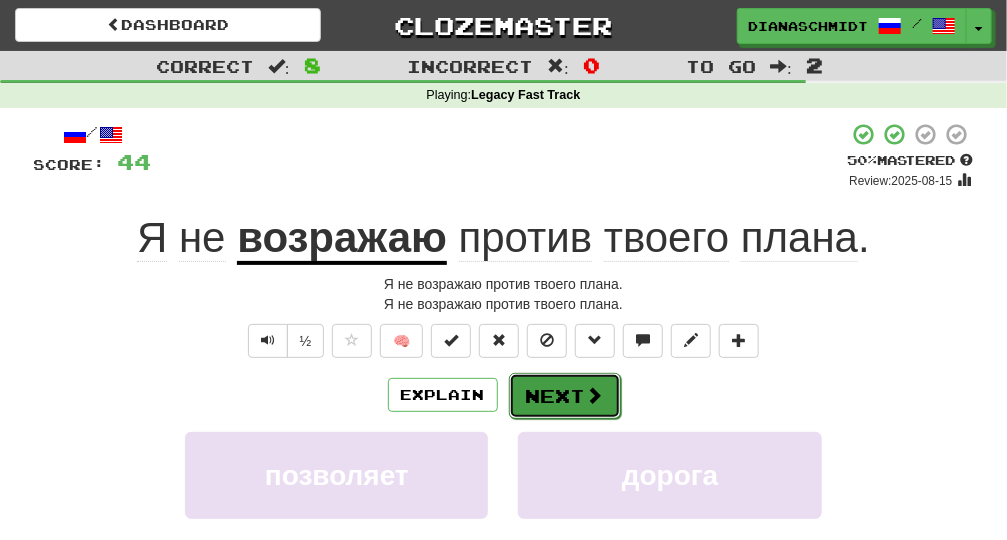 click on "Next" at bounding box center [565, 396] 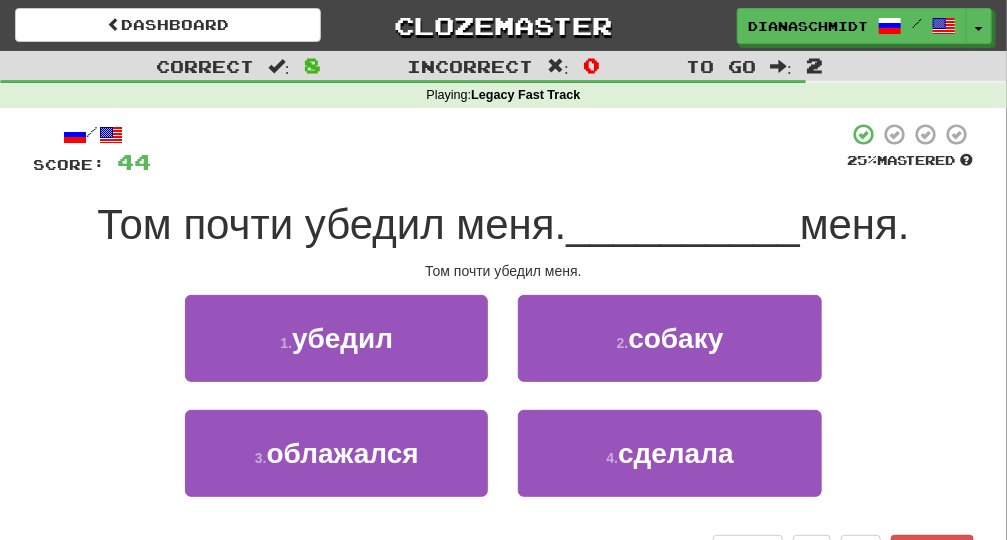 click on "1 .  убедил" at bounding box center (336, 352) 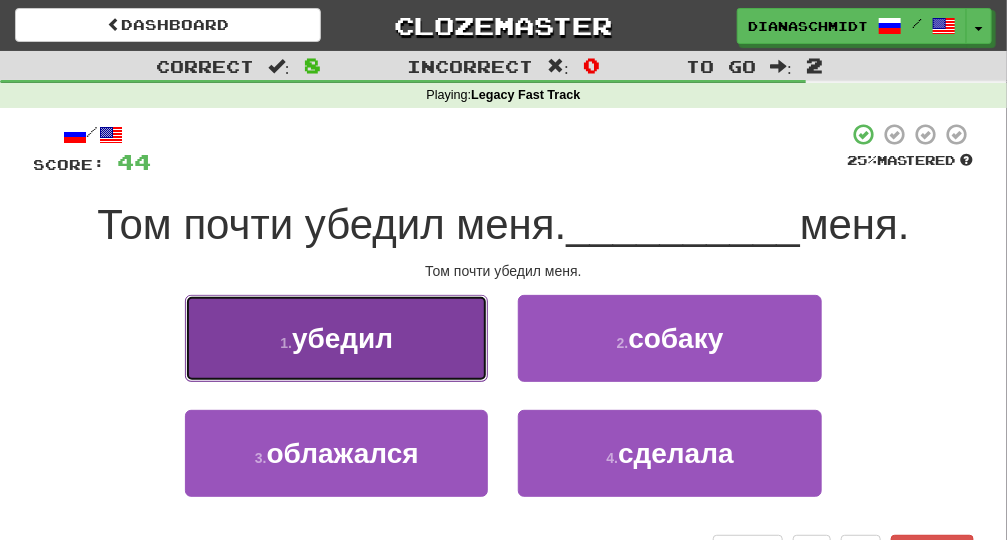 click on "1 .  убедил" at bounding box center [336, 338] 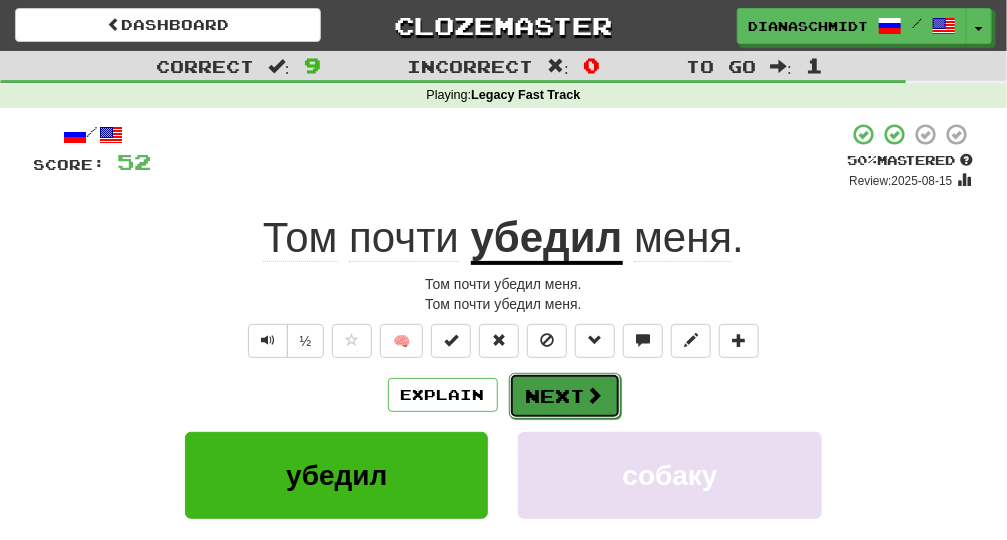 click on "Next" at bounding box center [565, 396] 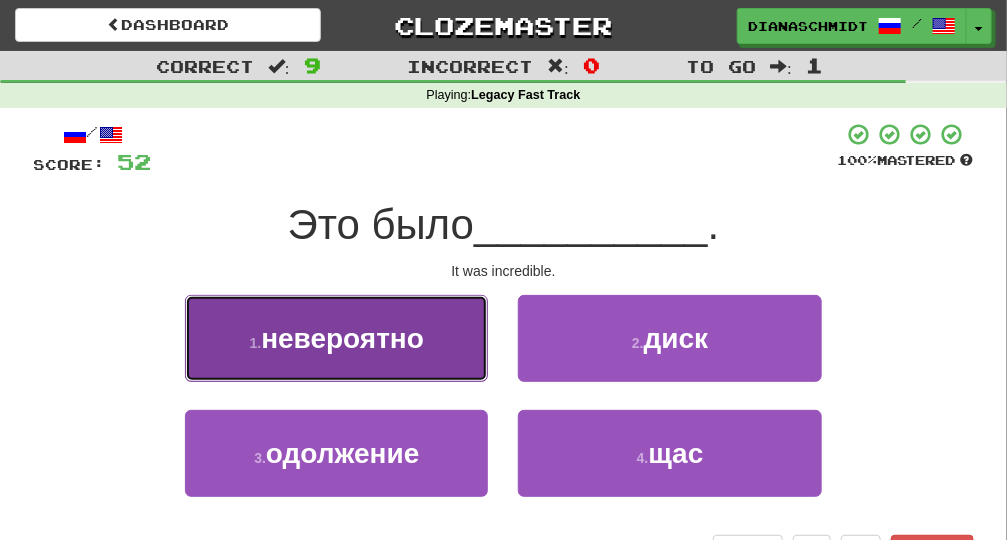 click on "1 .  невероятно" at bounding box center (336, 338) 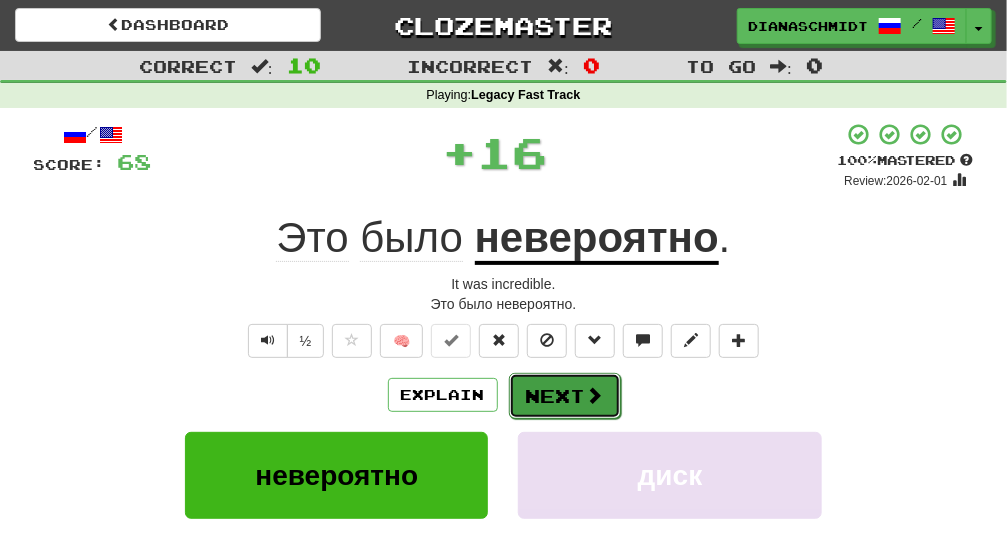 click on "Next" at bounding box center [565, 396] 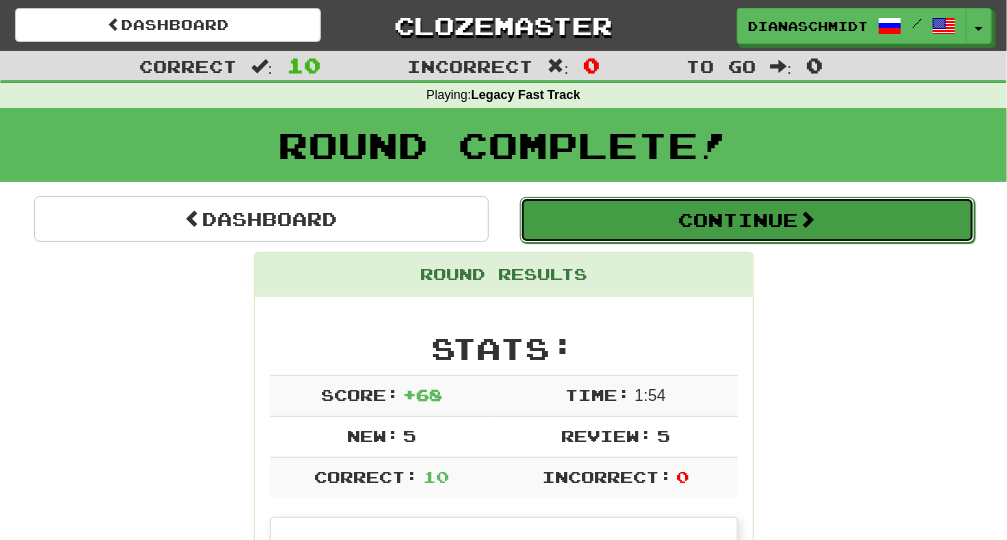 click on "Continue" at bounding box center (747, 220) 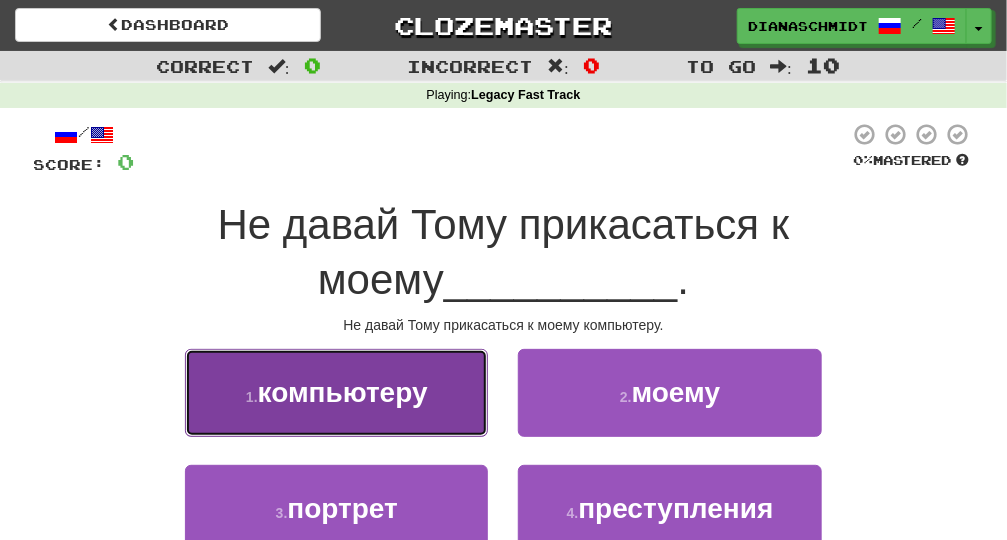 click on "1 .  компьютеру" at bounding box center [336, 392] 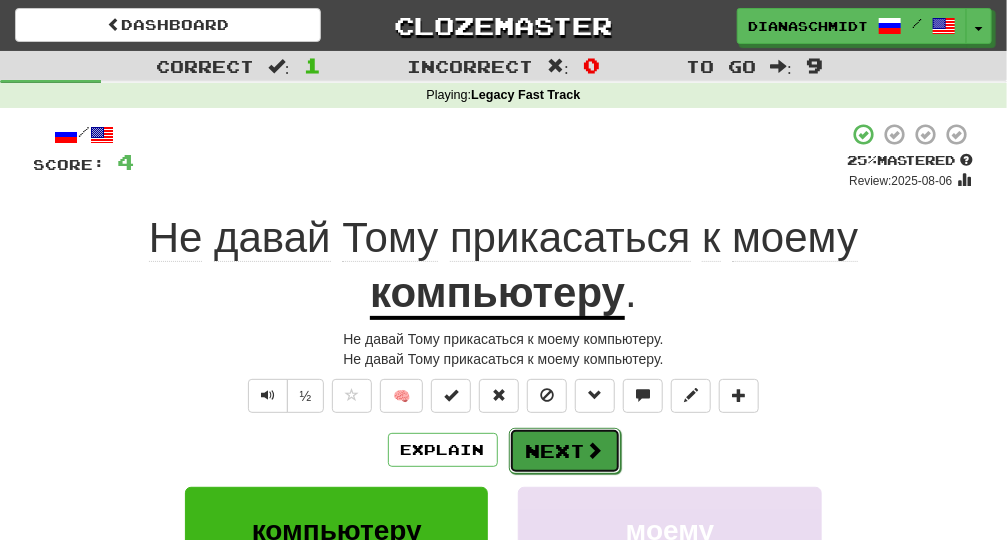 click on "Next" at bounding box center (565, 451) 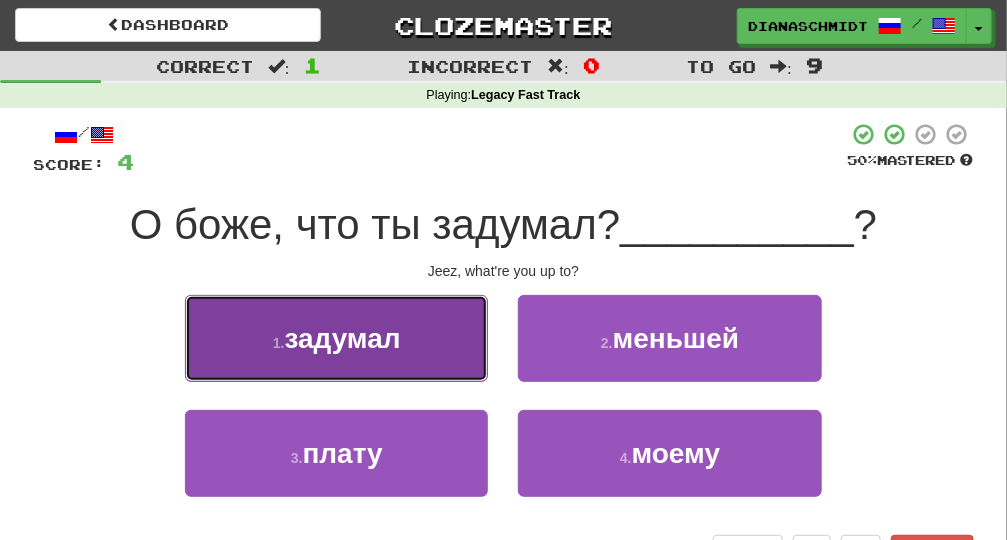 click on "1 .  задумал" at bounding box center [336, 338] 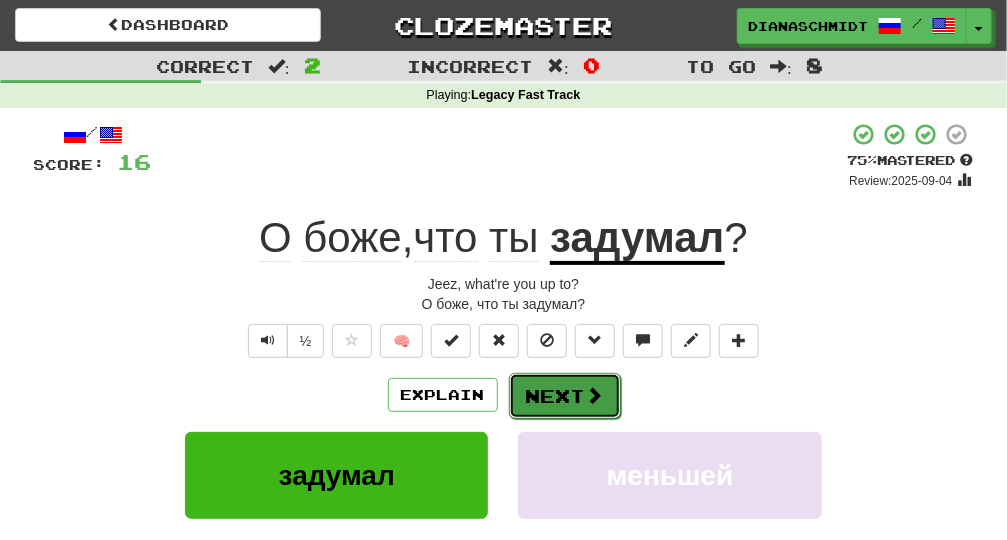 click on "Next" at bounding box center (565, 396) 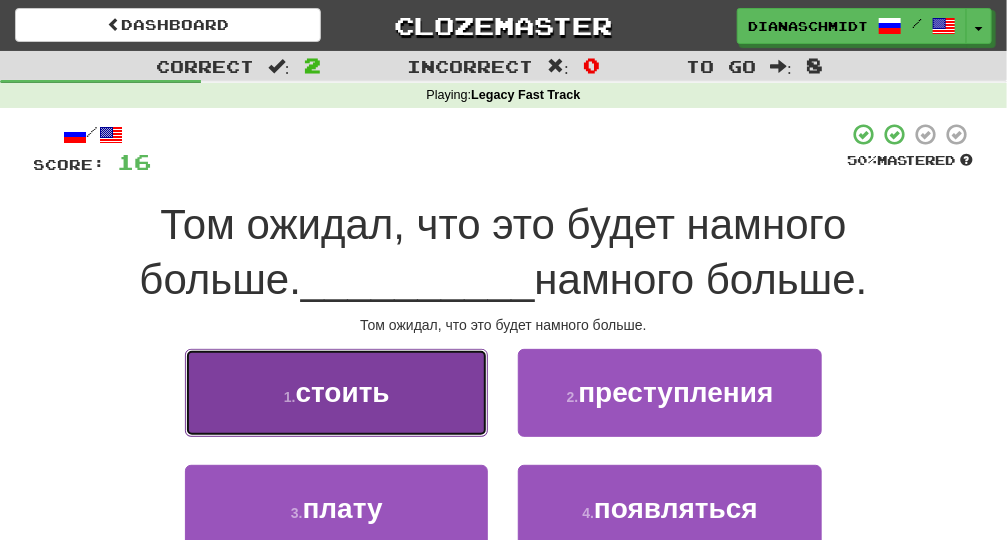click on "1 .  стоить" at bounding box center [336, 392] 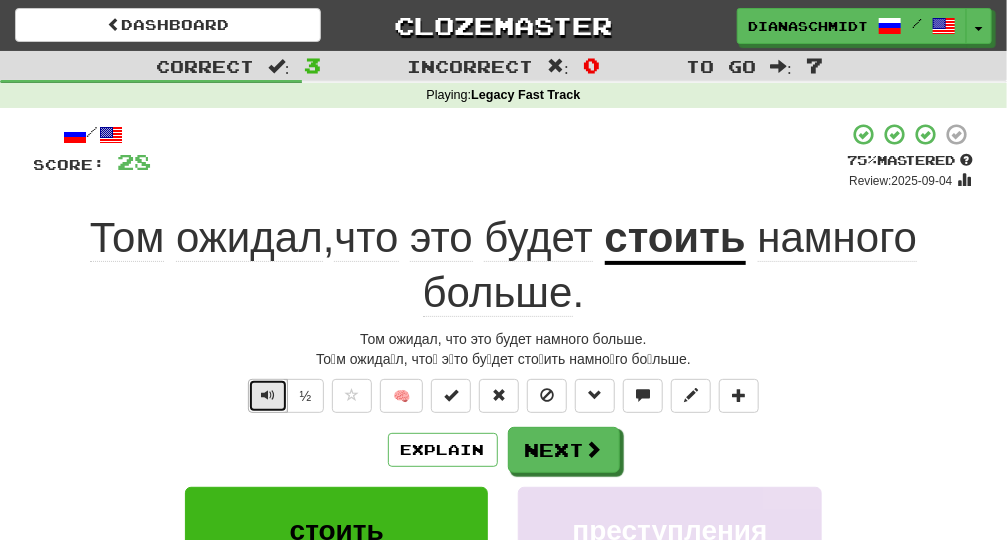 click at bounding box center (268, 395) 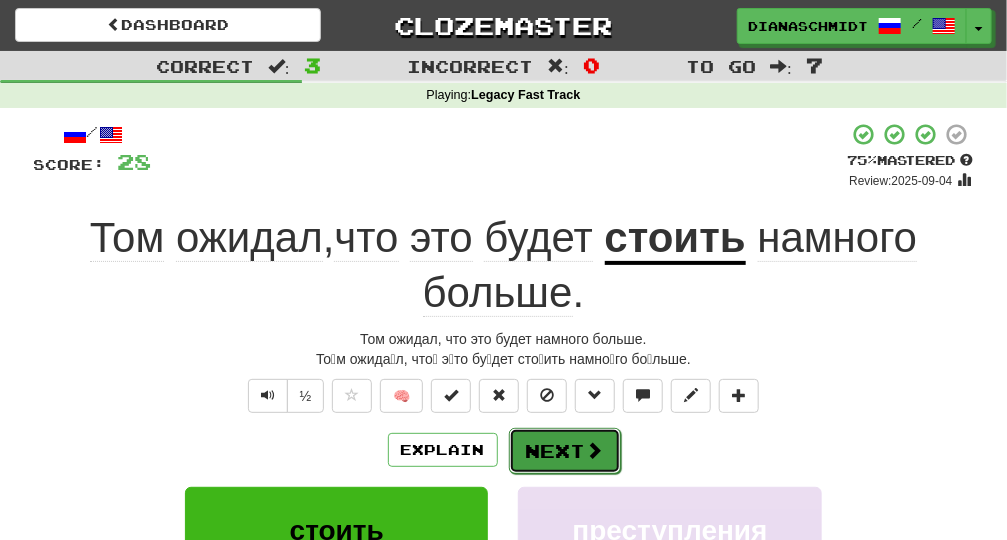 click on "Next" at bounding box center [565, 451] 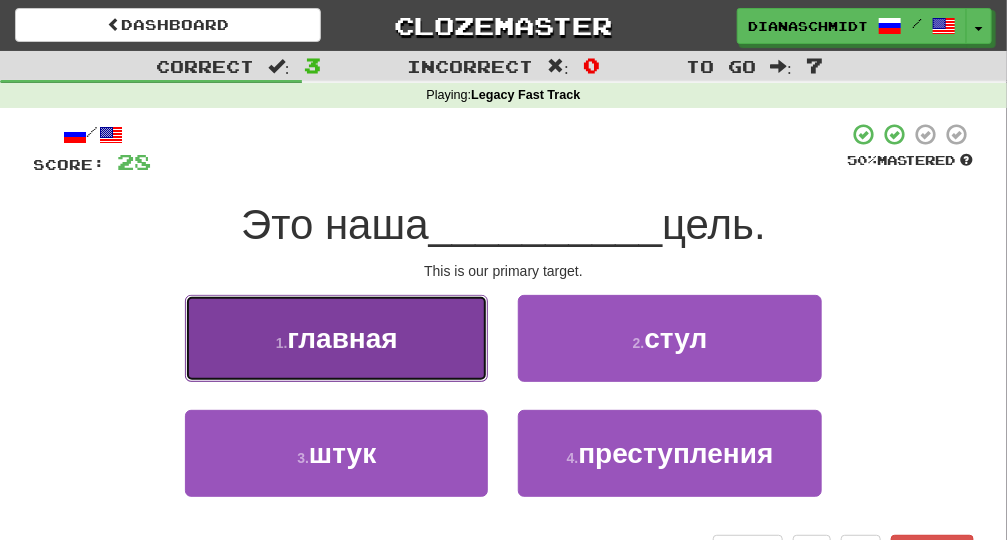 click on "1 .  главная" at bounding box center [336, 338] 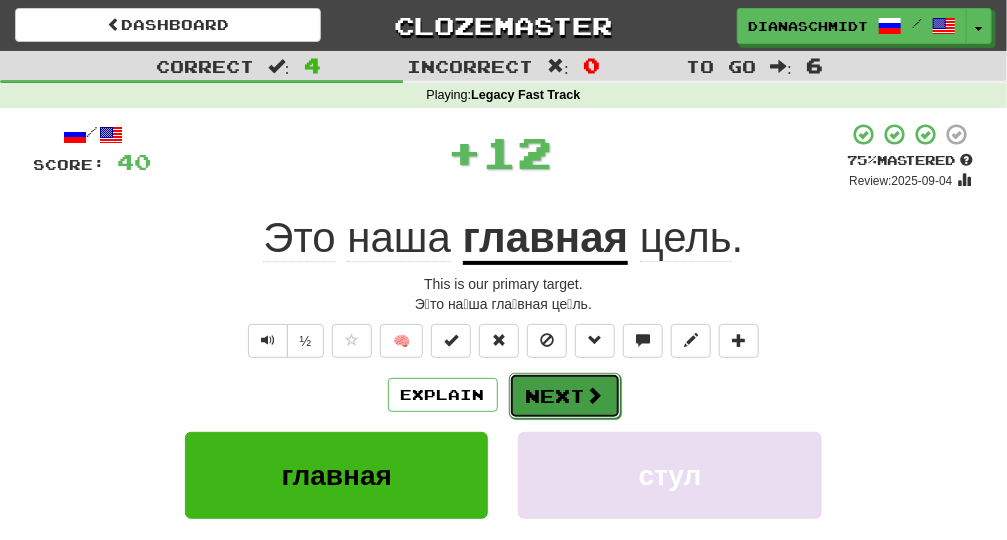 click on "Next" at bounding box center (565, 396) 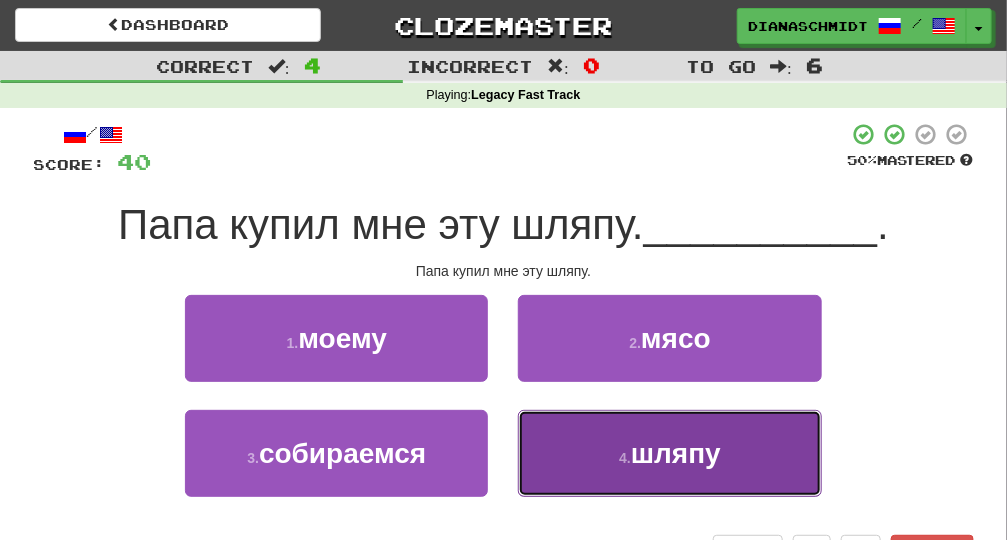 click on "4 .  шляпу" at bounding box center (669, 453) 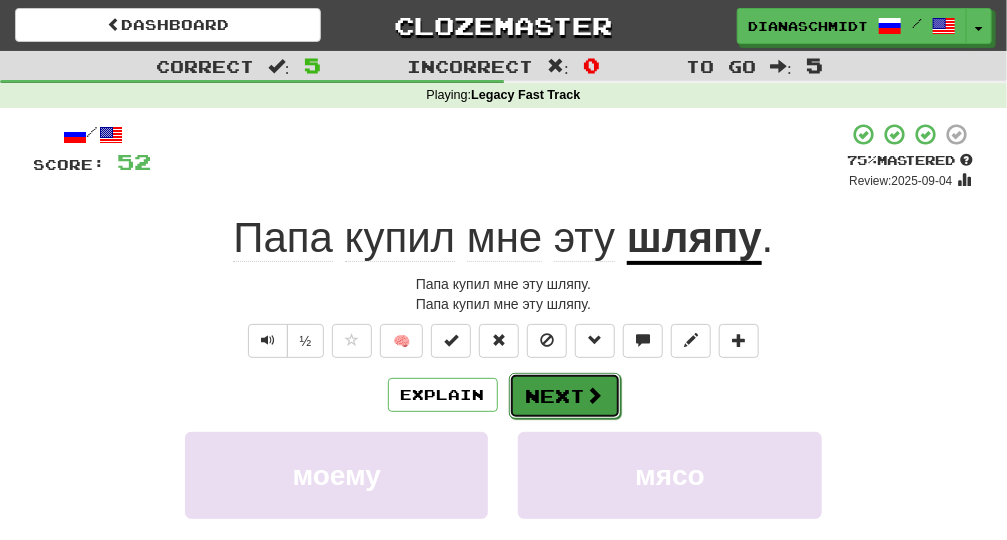 click on "Next" at bounding box center (565, 396) 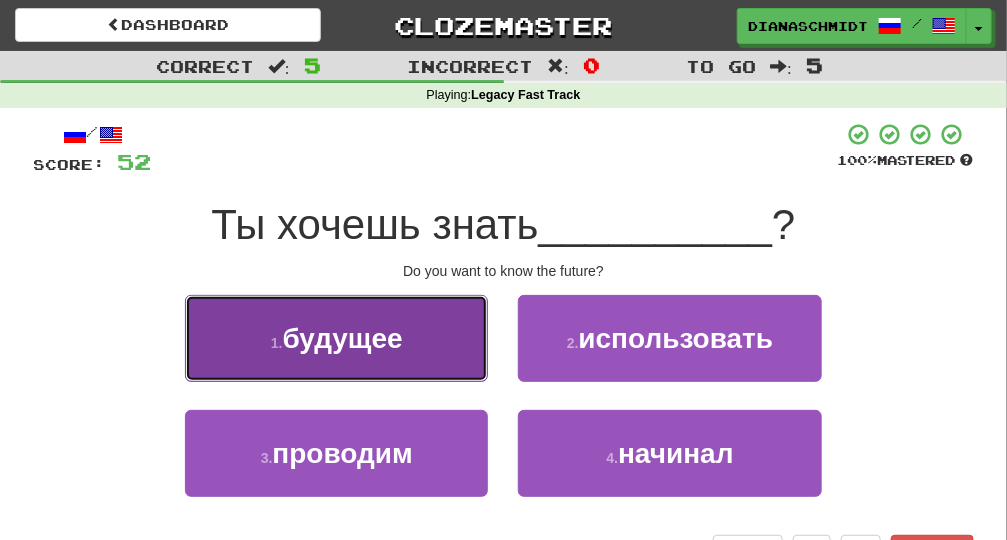 click on "1 . будущее" at bounding box center (336, 338) 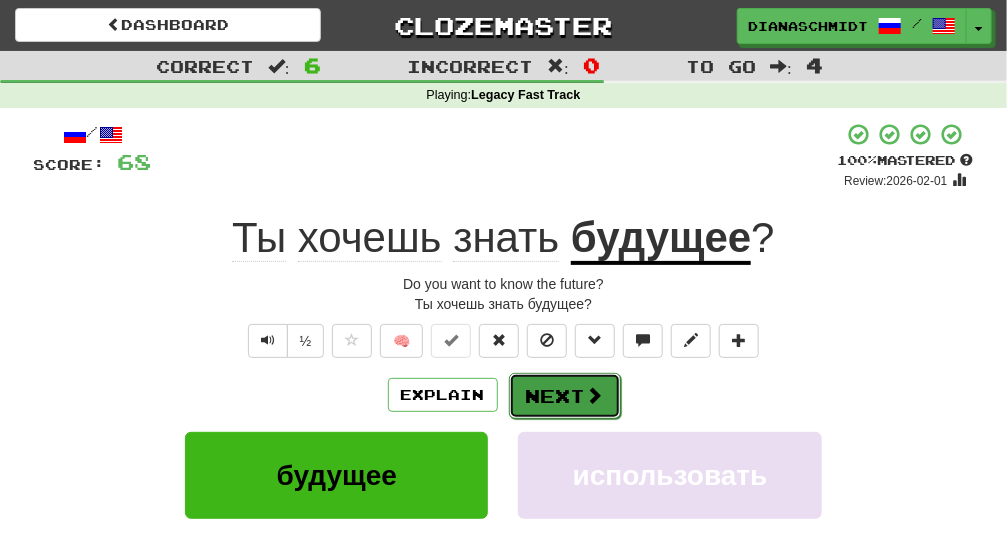 click at bounding box center (595, 395) 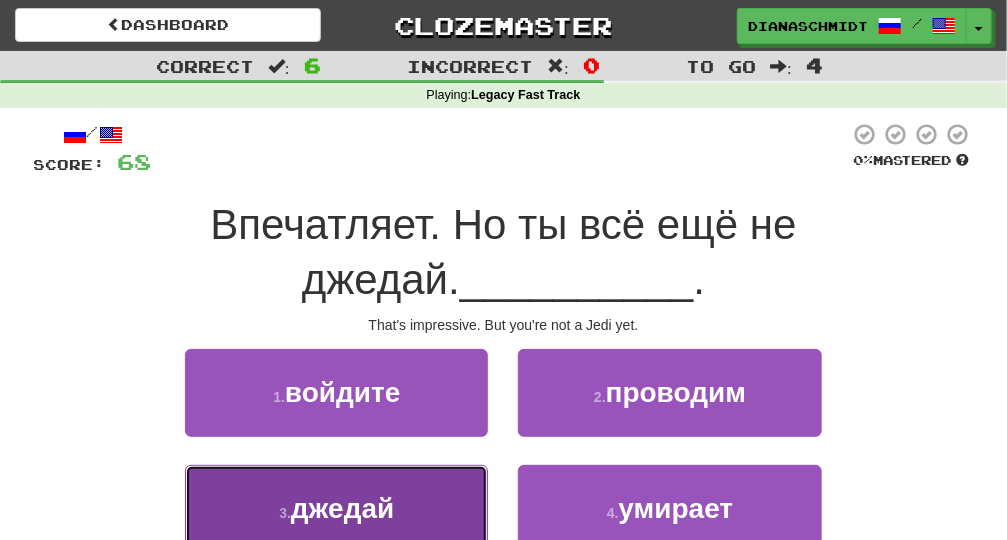click on "3 .  джедай" at bounding box center (336, 508) 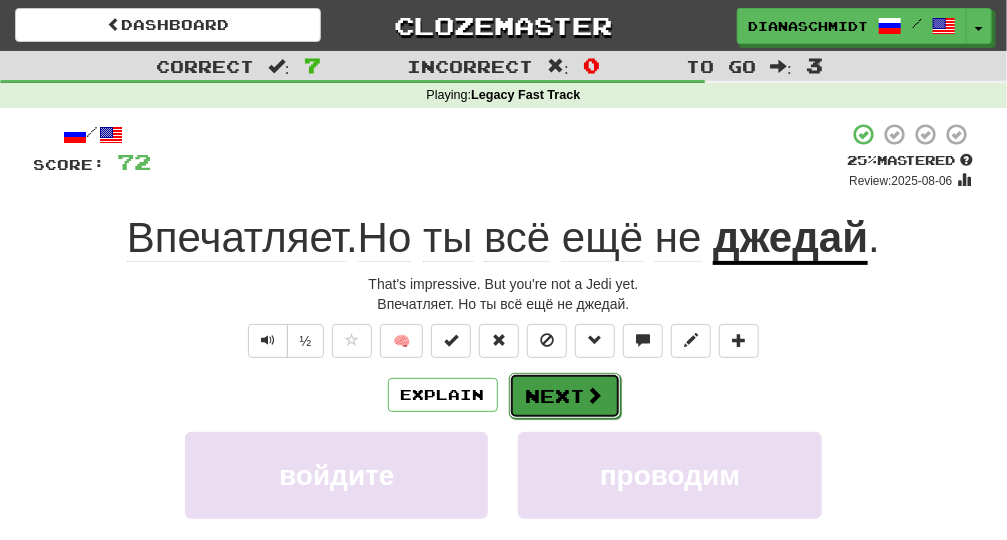 click on "Next" at bounding box center (565, 396) 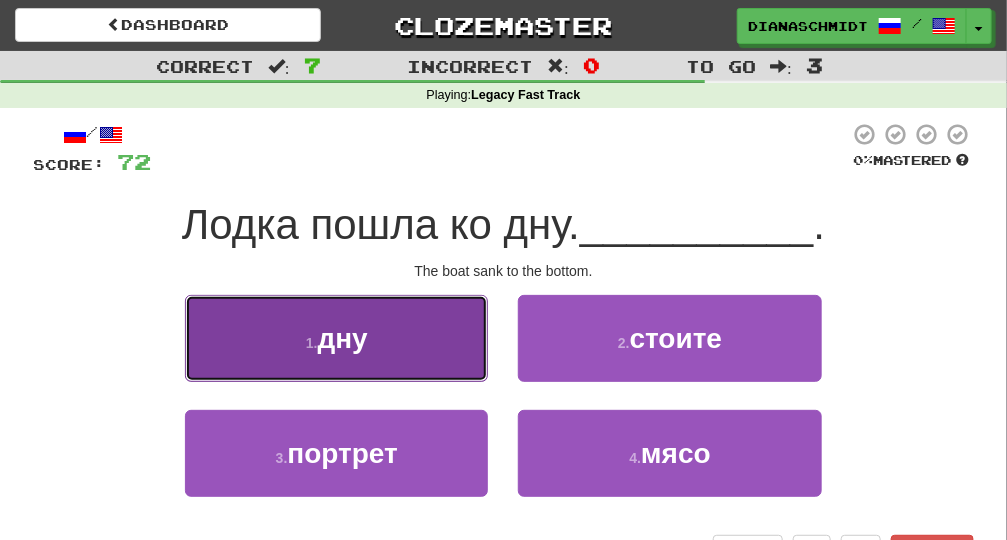 click on "1 .  дну" at bounding box center (336, 338) 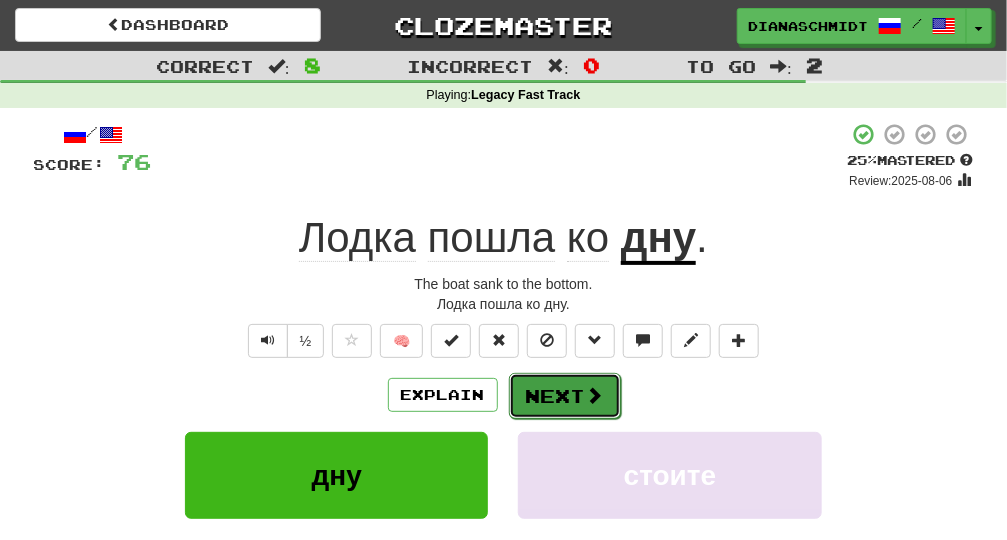 click on "Next" at bounding box center (565, 396) 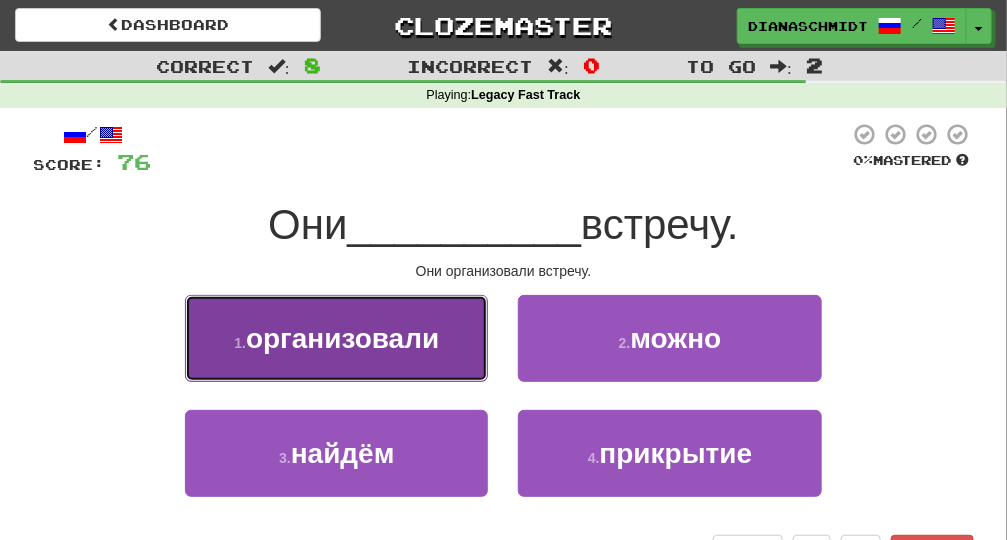 click on "1 .  организовали" at bounding box center [336, 338] 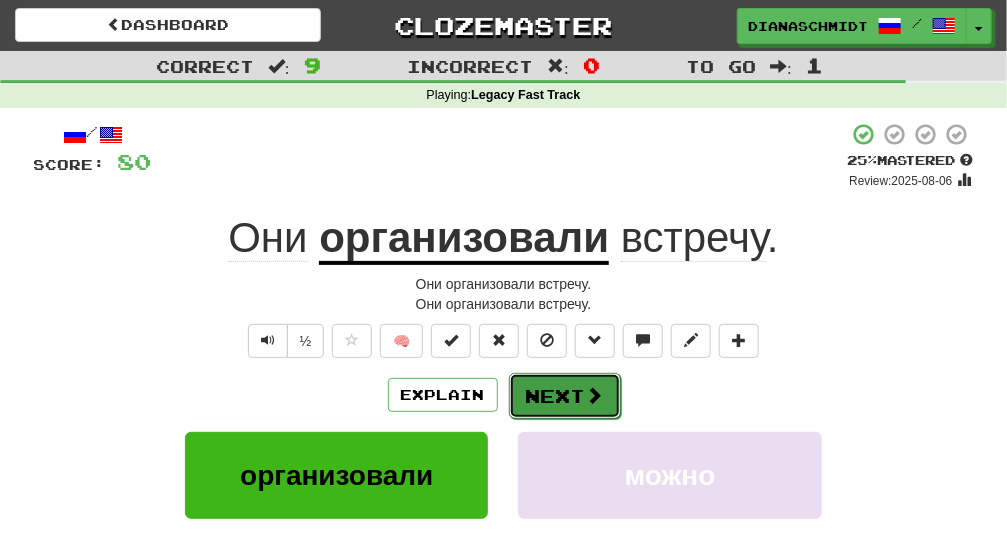 click on "Next" at bounding box center (565, 396) 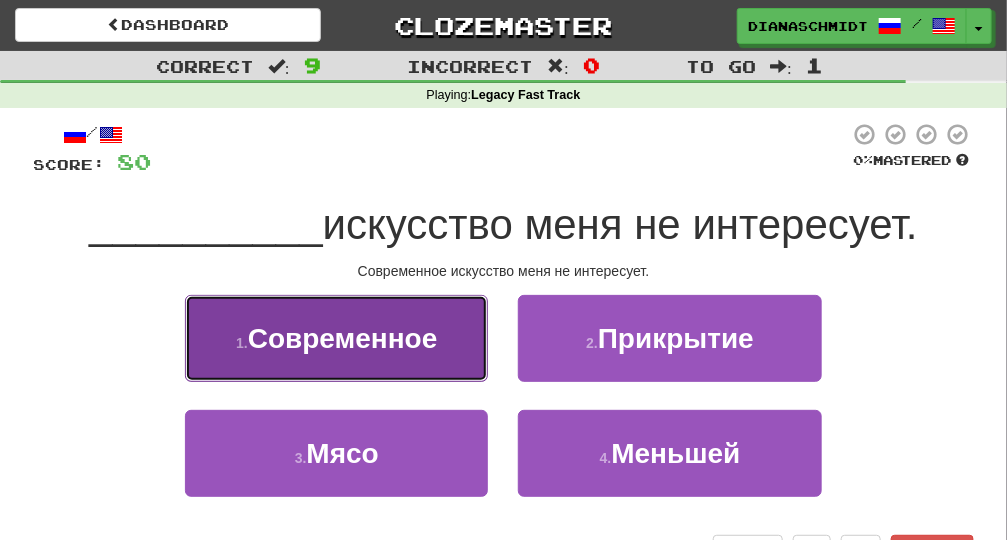 click on "Современное" at bounding box center [343, 338] 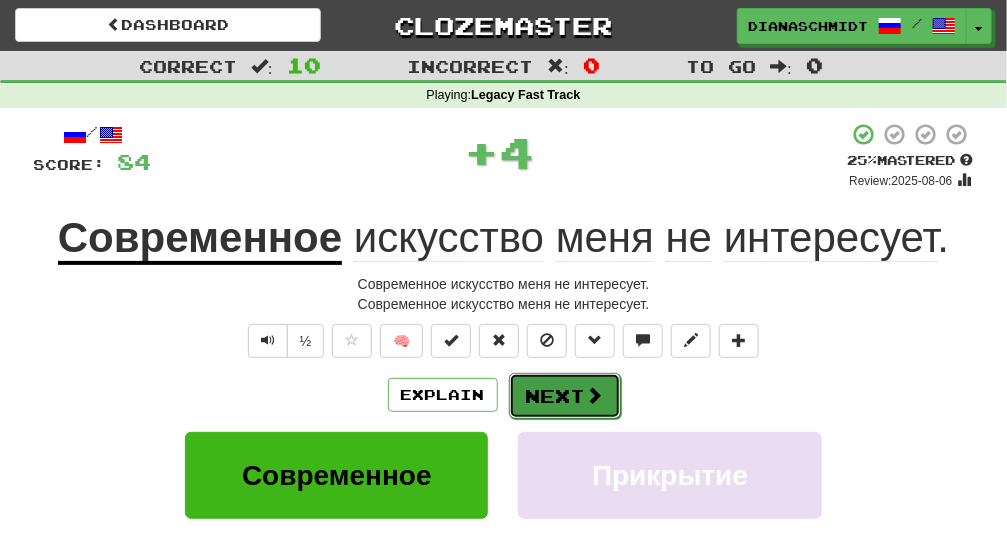 click on "Next" at bounding box center [565, 396] 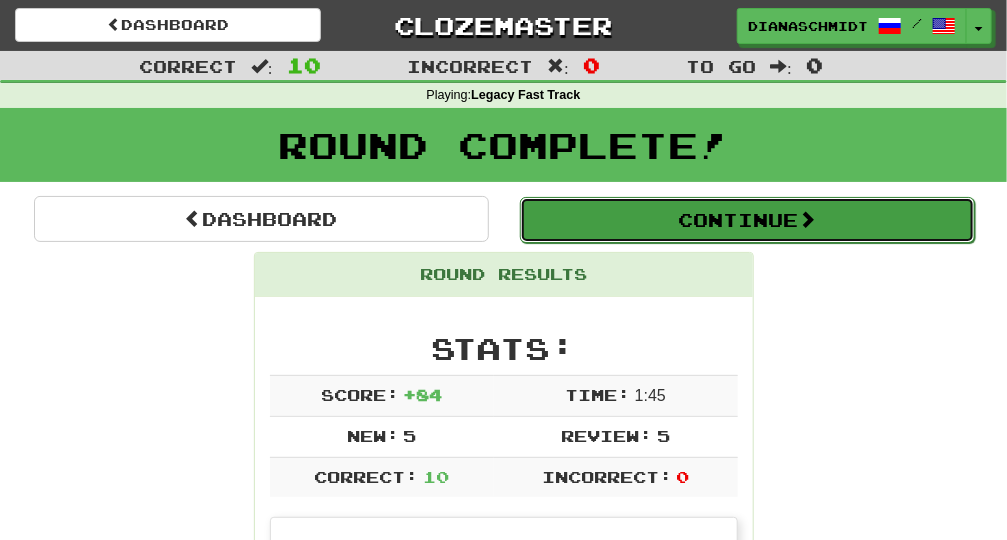 click on "Continue" at bounding box center [747, 220] 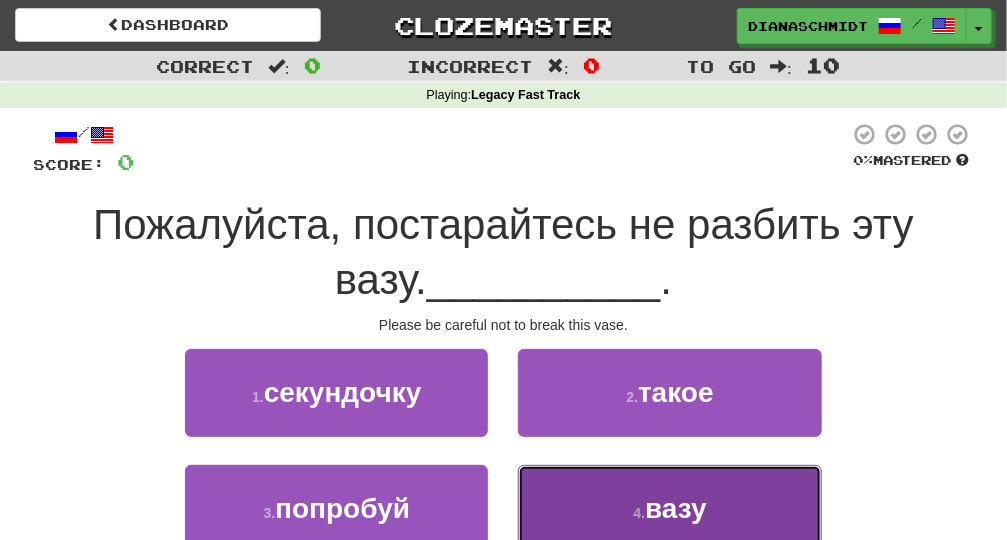 click on "4 .  вазу" at bounding box center (669, 508) 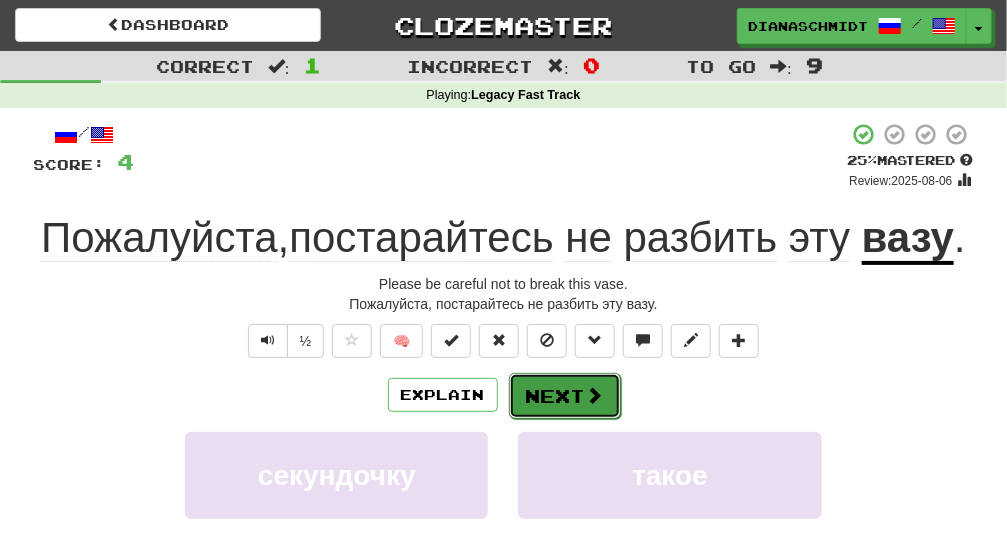 click on "Next" at bounding box center (565, 396) 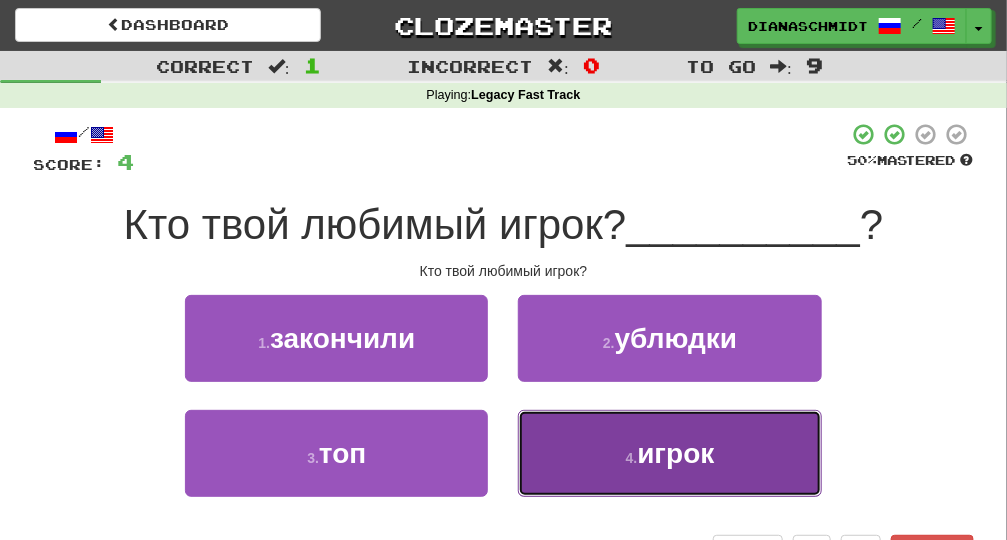 click on "игрок" at bounding box center [675, 453] 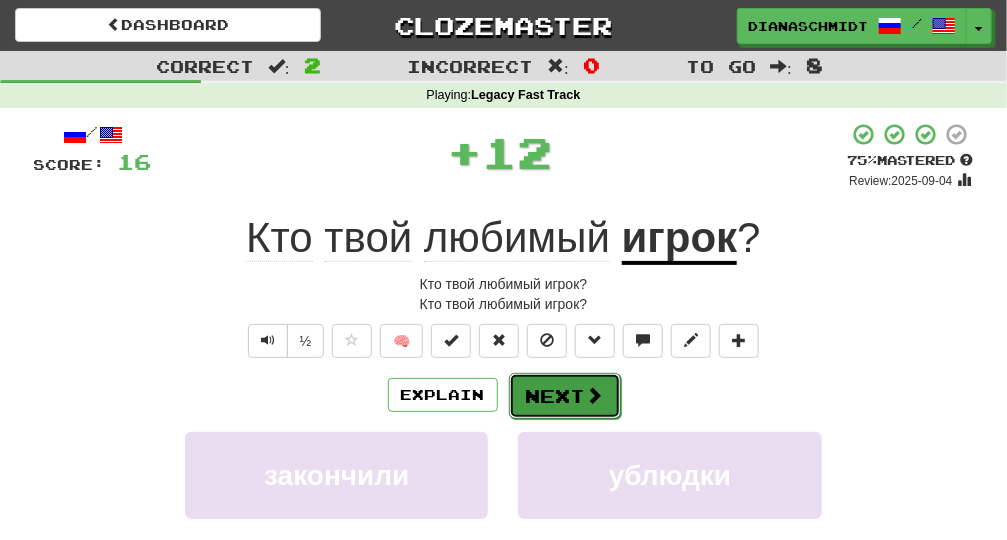 click on "Next" at bounding box center (565, 396) 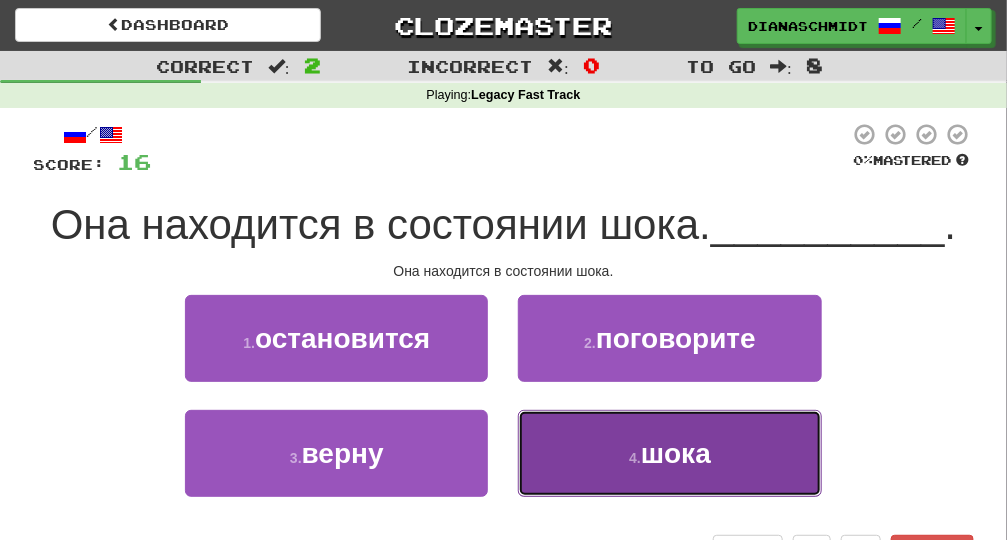 click on "шока" at bounding box center (676, 453) 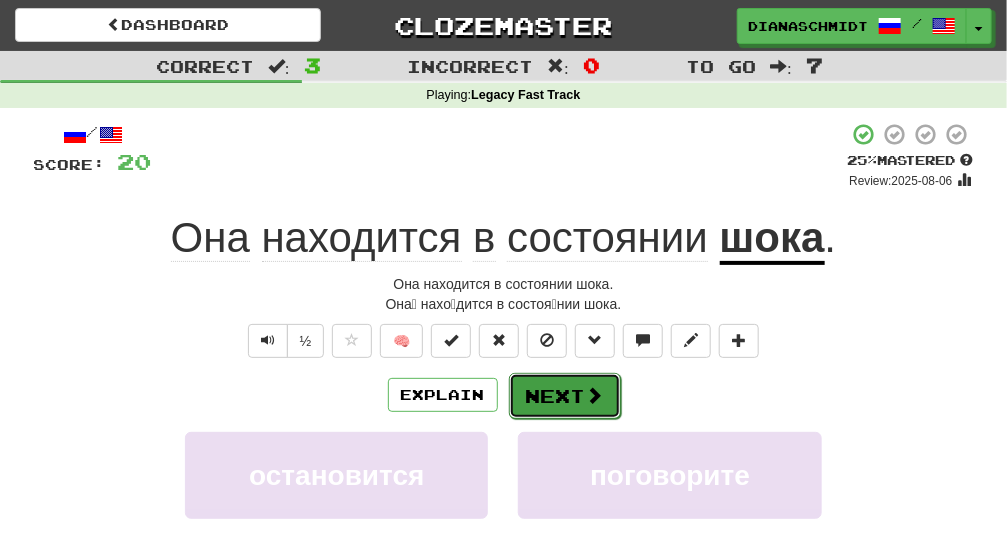 click at bounding box center [595, 395] 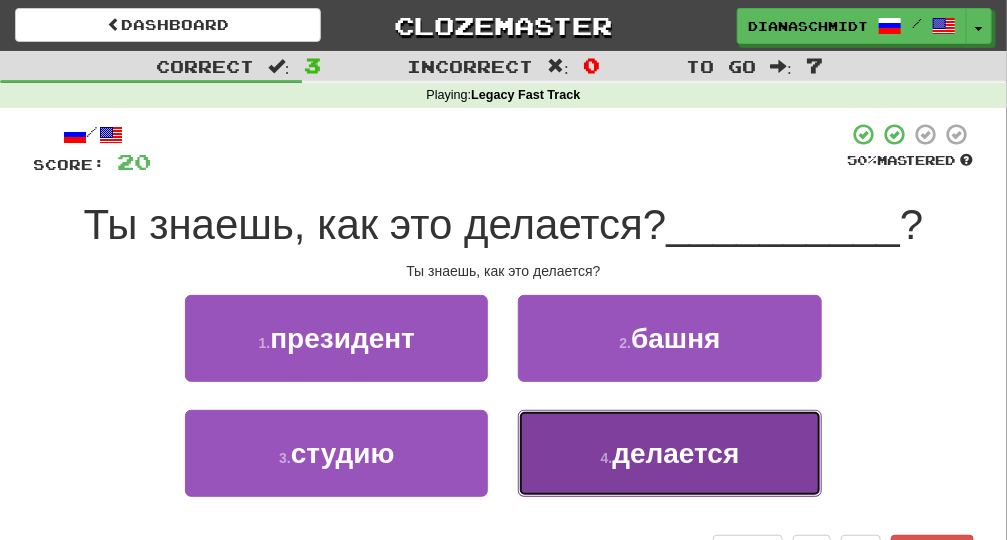 click on "4 .  делается" at bounding box center [669, 453] 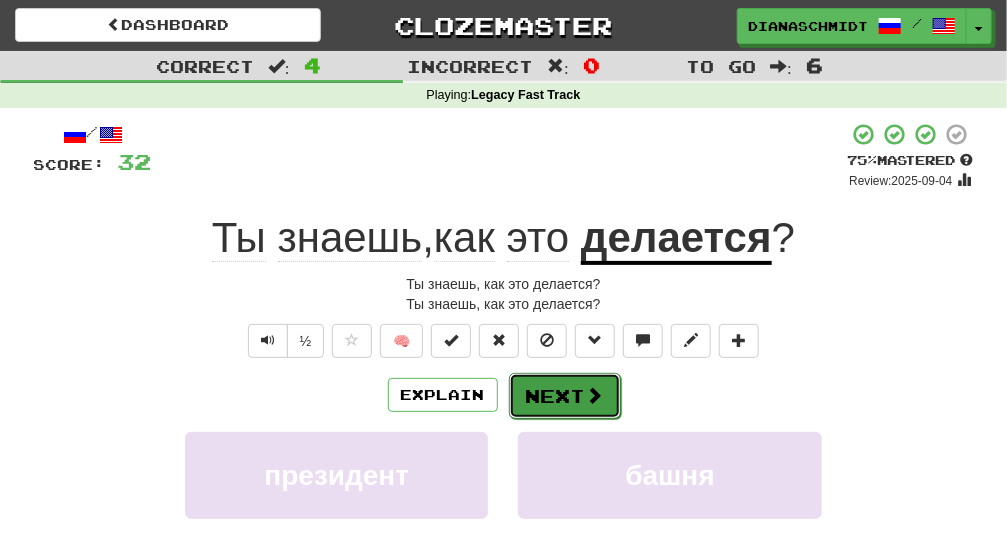 click on "Next" at bounding box center (565, 396) 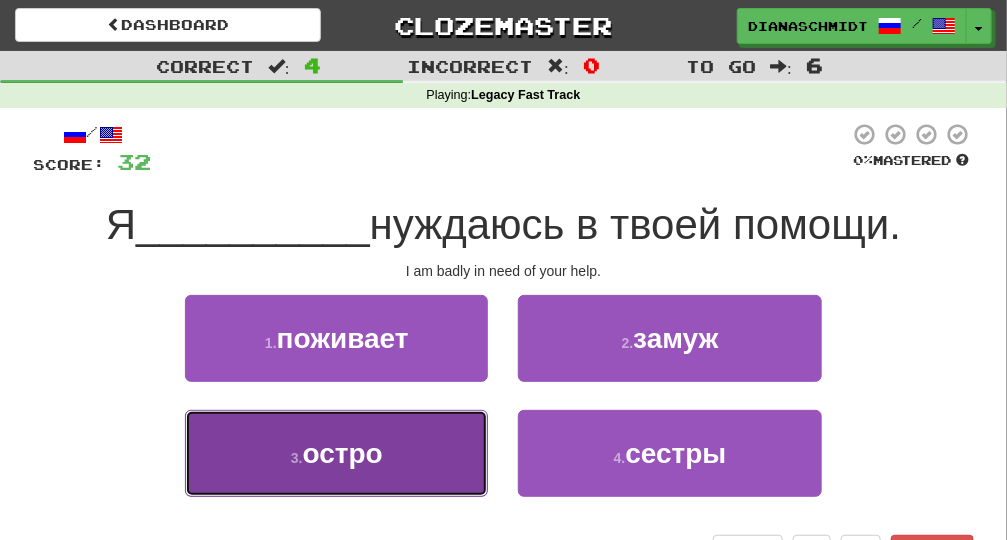 click on "3 . остро" at bounding box center (336, 453) 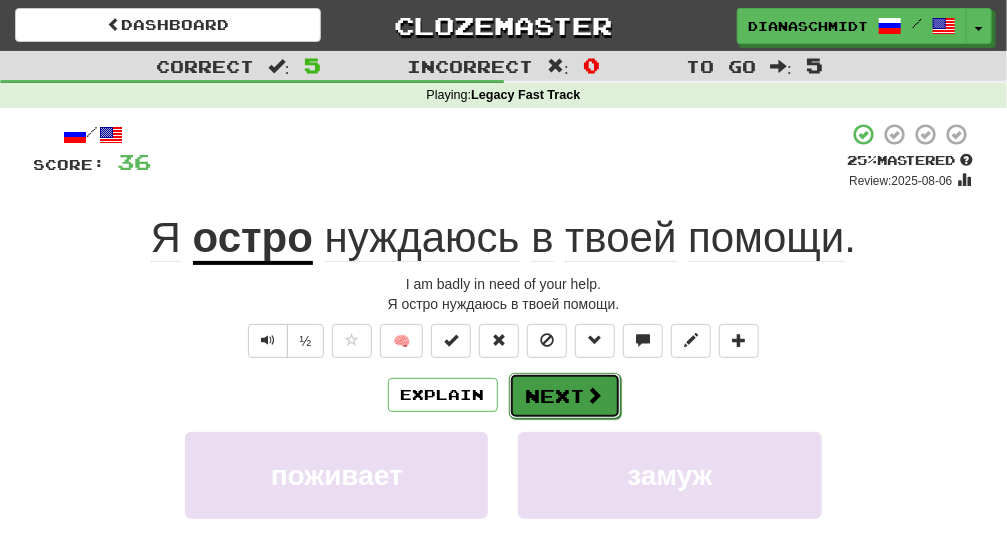 click on "Next" at bounding box center [565, 396] 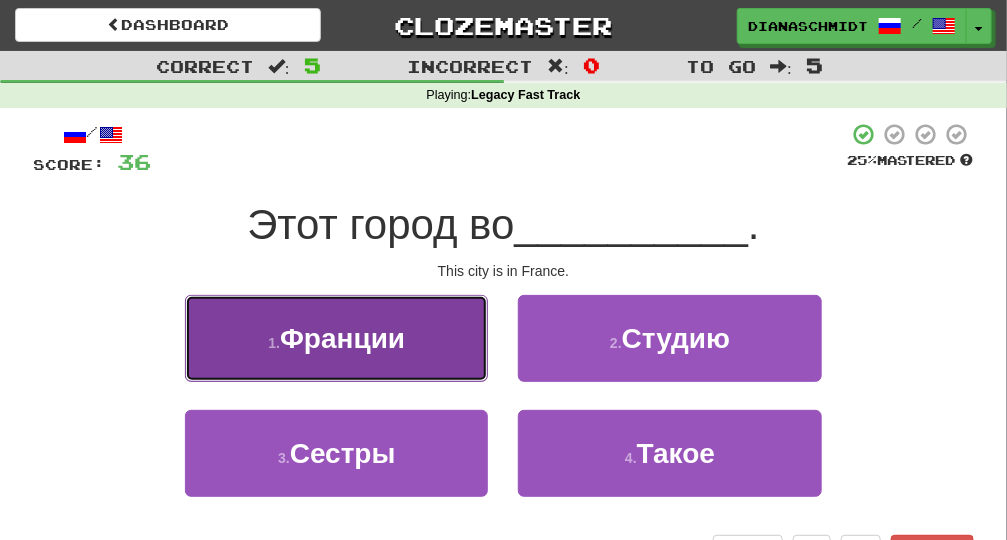 click on "1 . Франции" at bounding box center [336, 338] 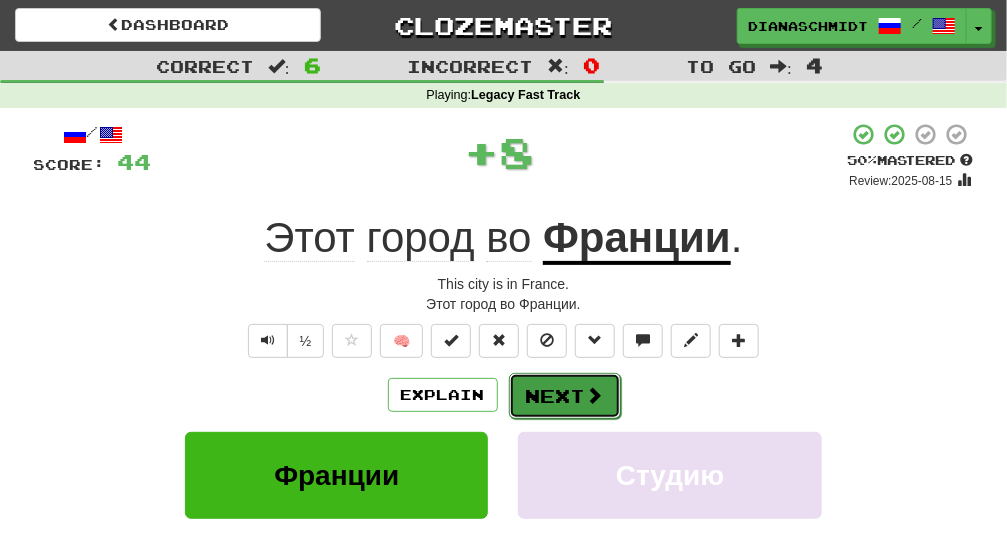 click on "Next" at bounding box center (565, 396) 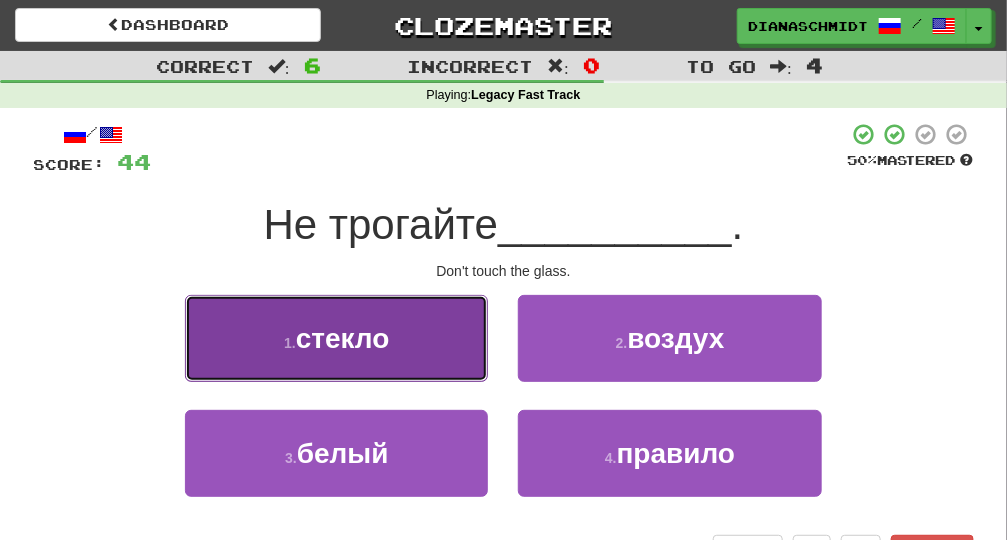 click on "1 .  стекло" at bounding box center [336, 338] 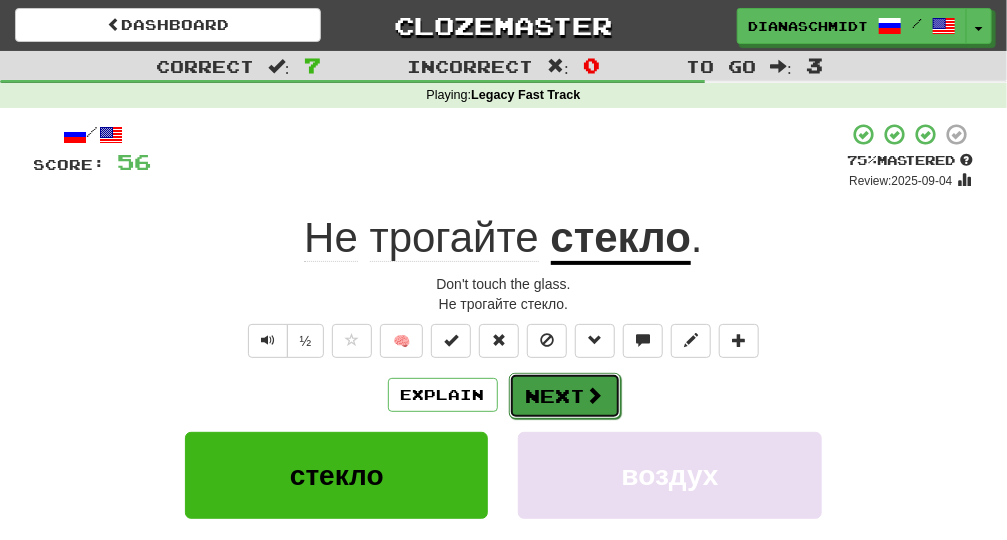 click on "Next" at bounding box center [565, 396] 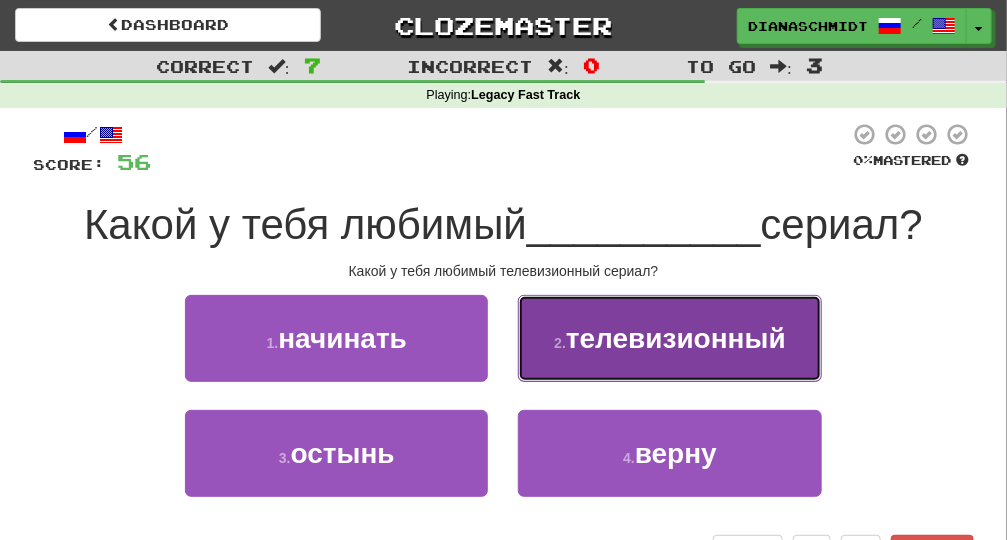 click on "2 .  телевизионный" at bounding box center [669, 338] 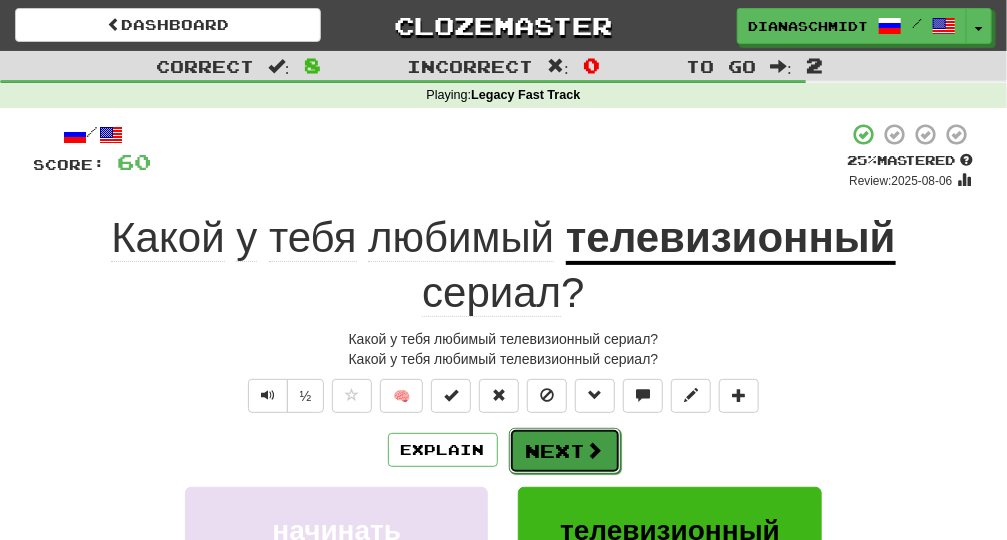 click on "Next" at bounding box center [565, 451] 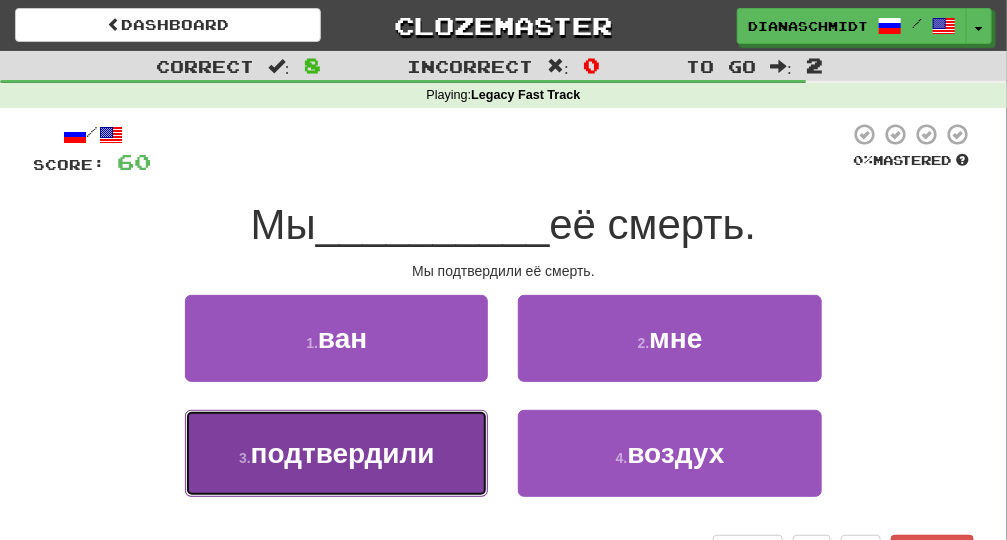 click on "подтвердили" at bounding box center (343, 453) 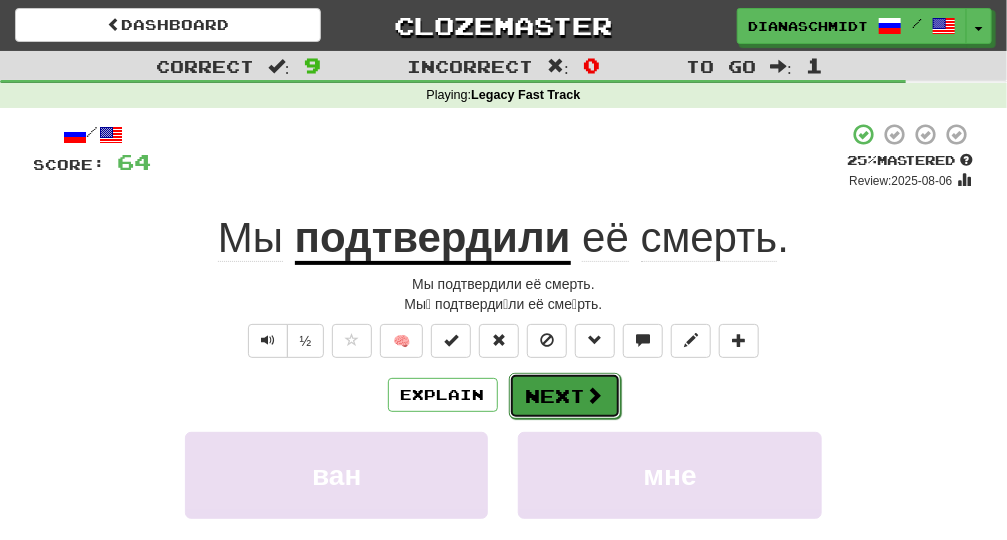click on "Next" at bounding box center (565, 396) 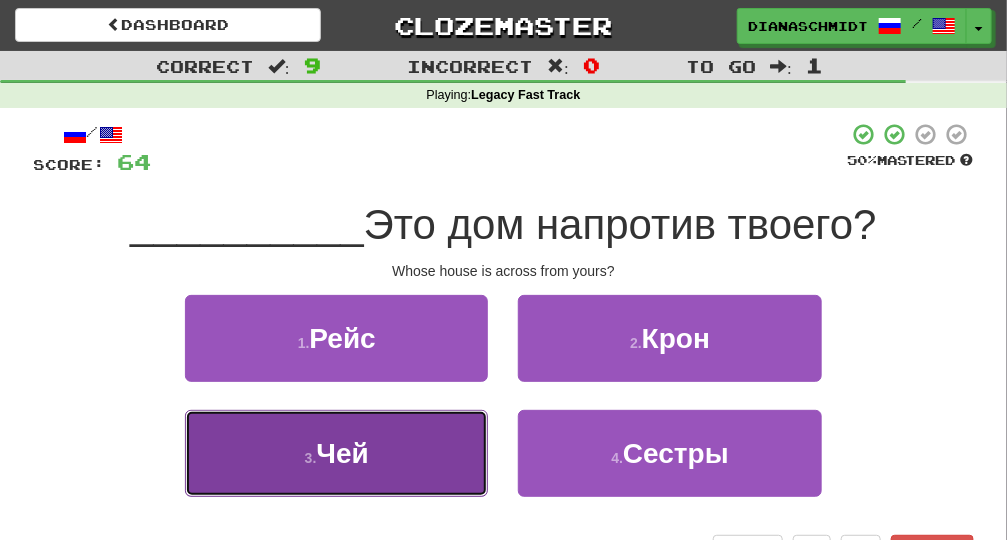 click on "3 .  Чей" at bounding box center (336, 453) 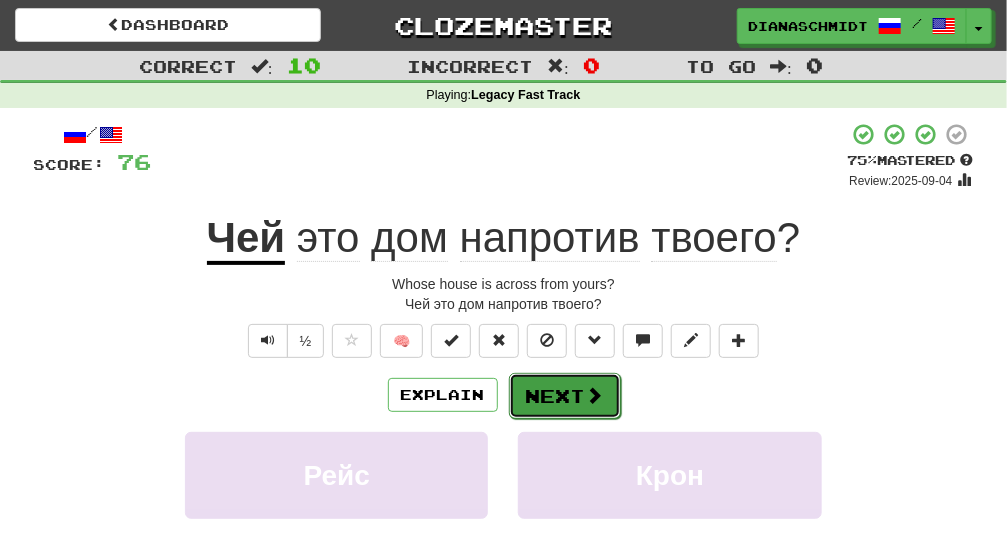 click on "Next" at bounding box center [565, 396] 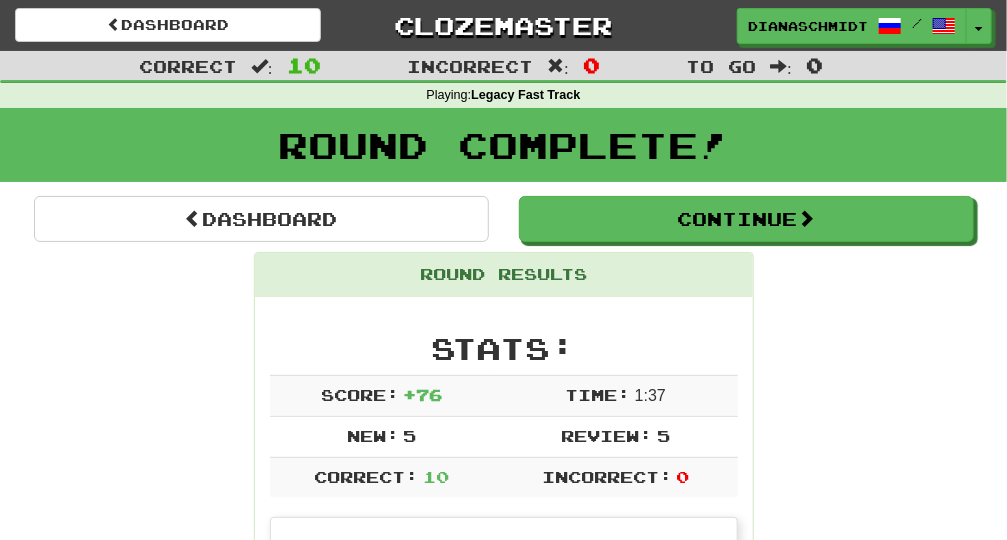 click on "Round Complete!" at bounding box center (503, 152) 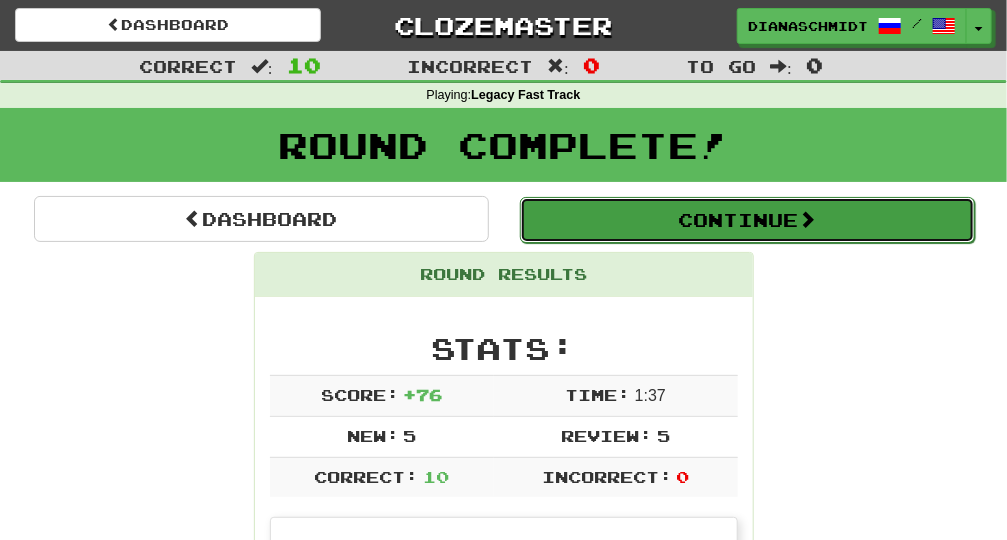click on "Continue" at bounding box center (747, 220) 